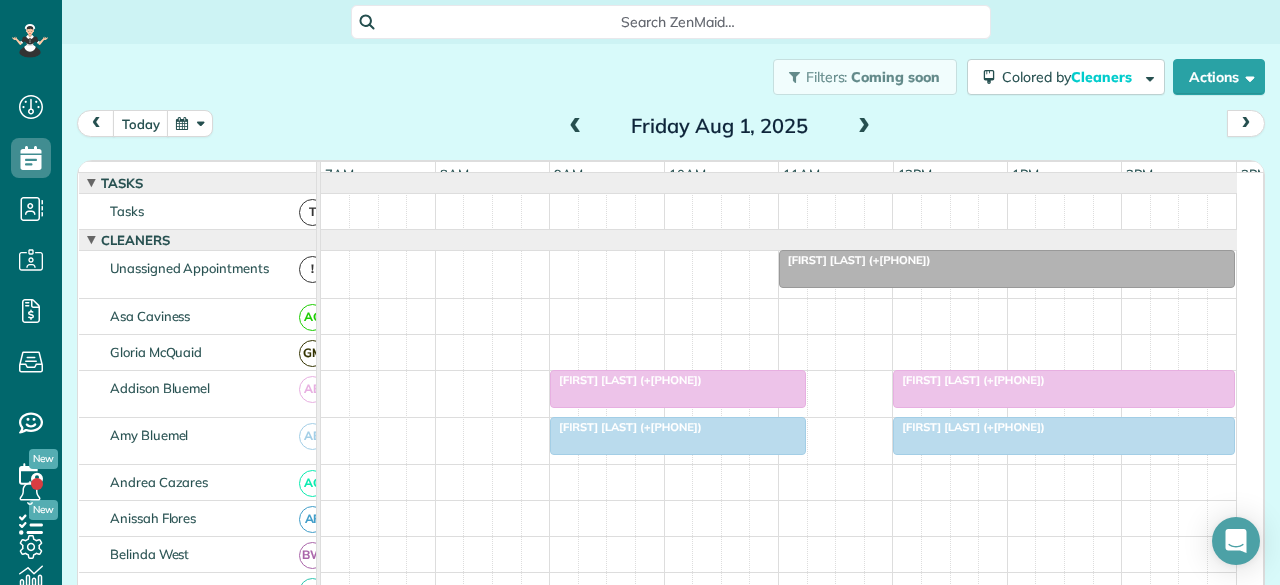 scroll, scrollTop: 0, scrollLeft: 0, axis: both 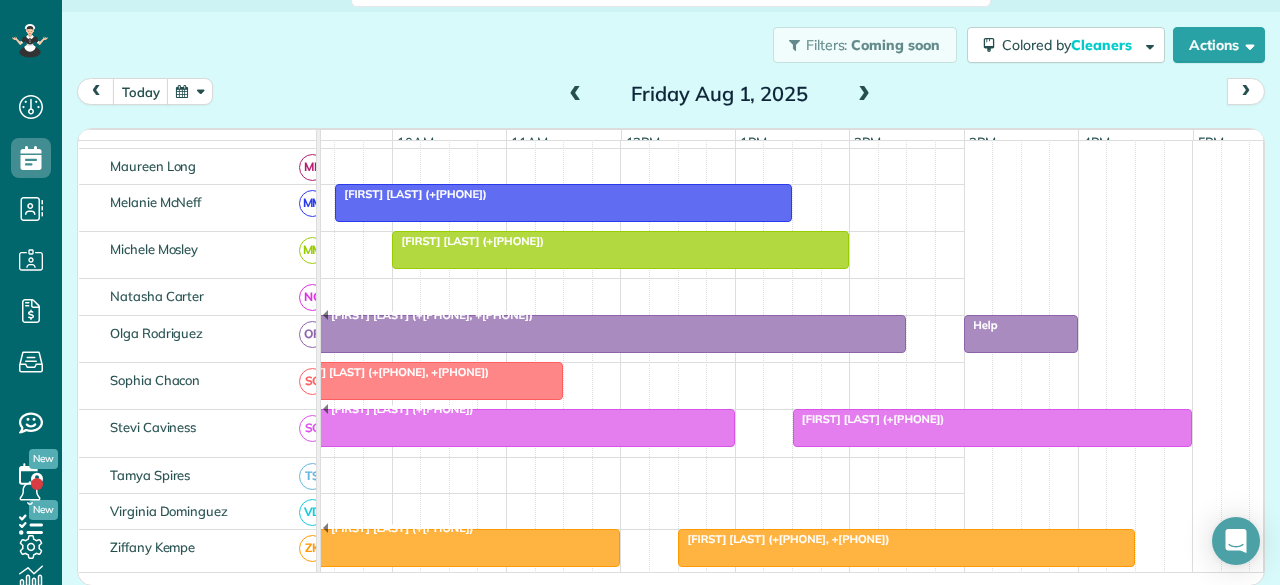 click on "Help" at bounding box center [1020, 325] 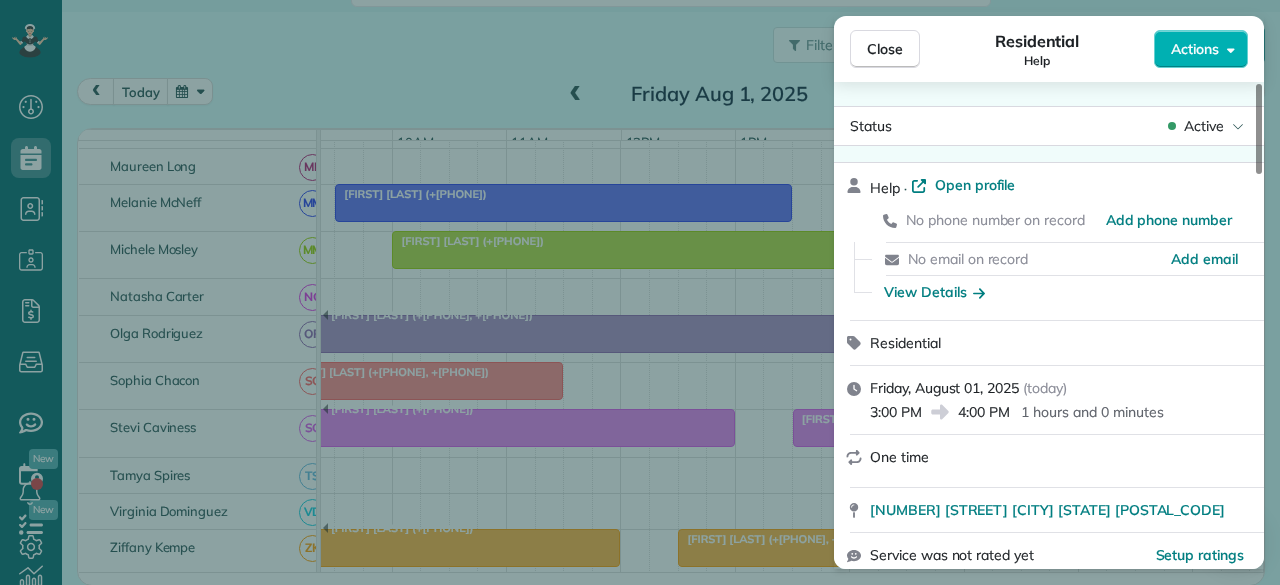 click on "Active" at bounding box center (1204, 126) 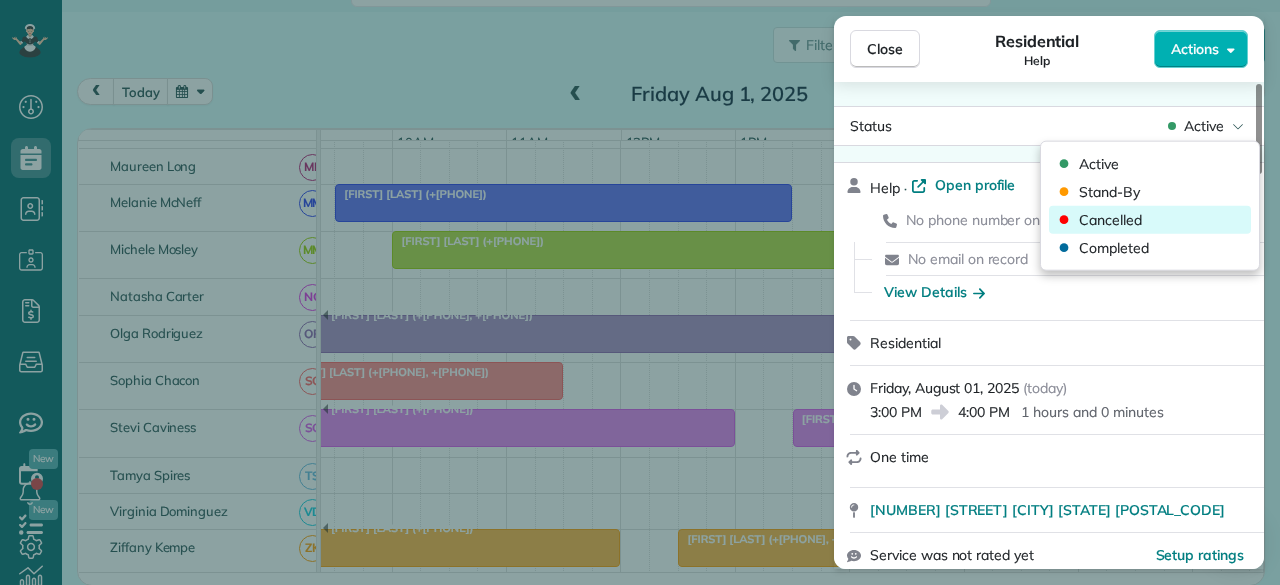 click on "Cancelled" at bounding box center (1110, 220) 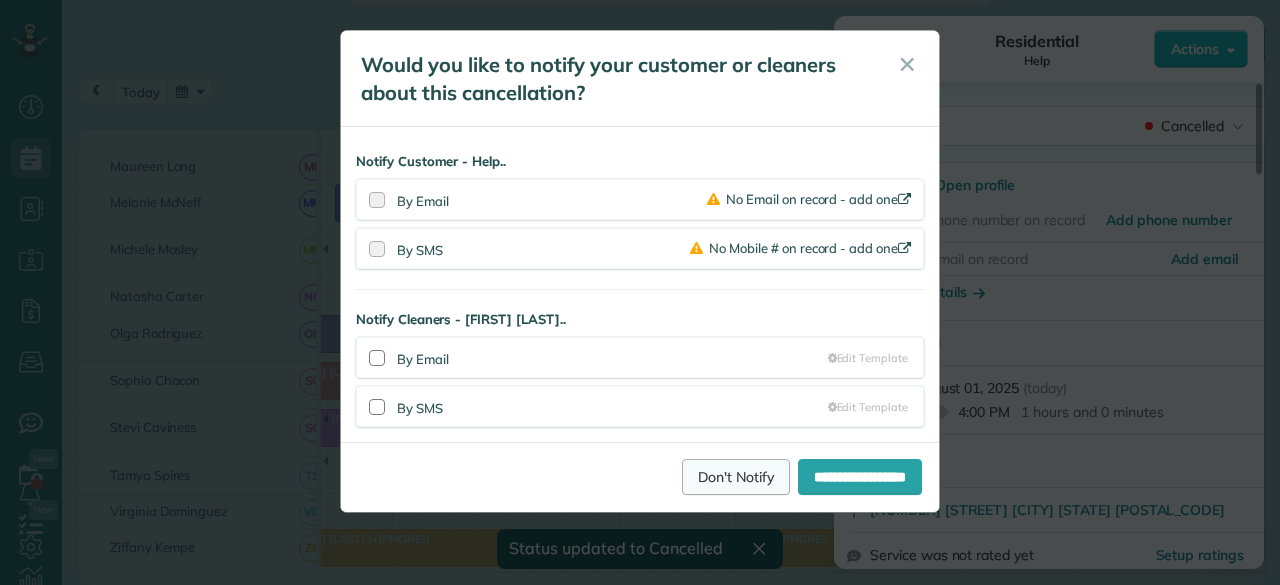 click on "Don't Notify" at bounding box center [736, 477] 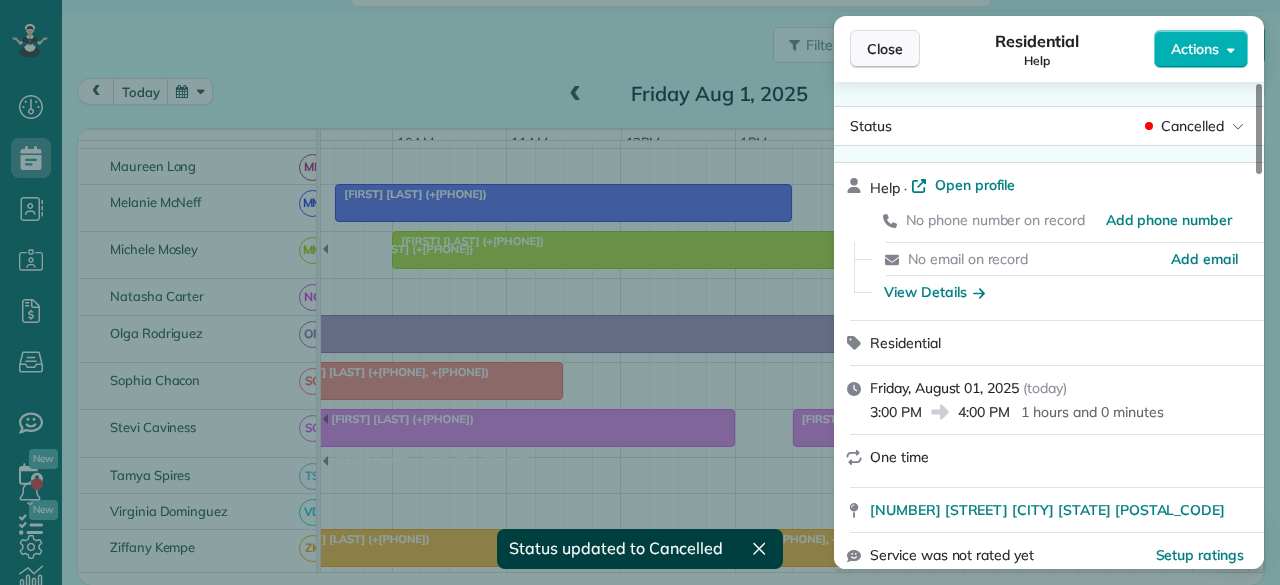 click on "Close" at bounding box center [885, 49] 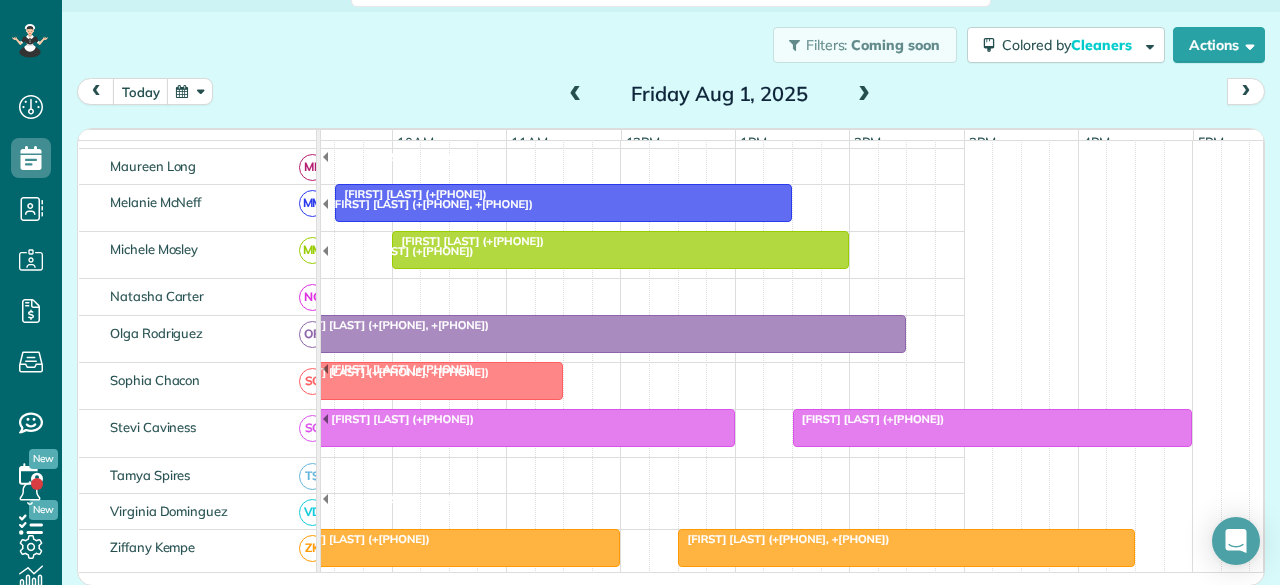 scroll, scrollTop: 499, scrollLeft: 272, axis: both 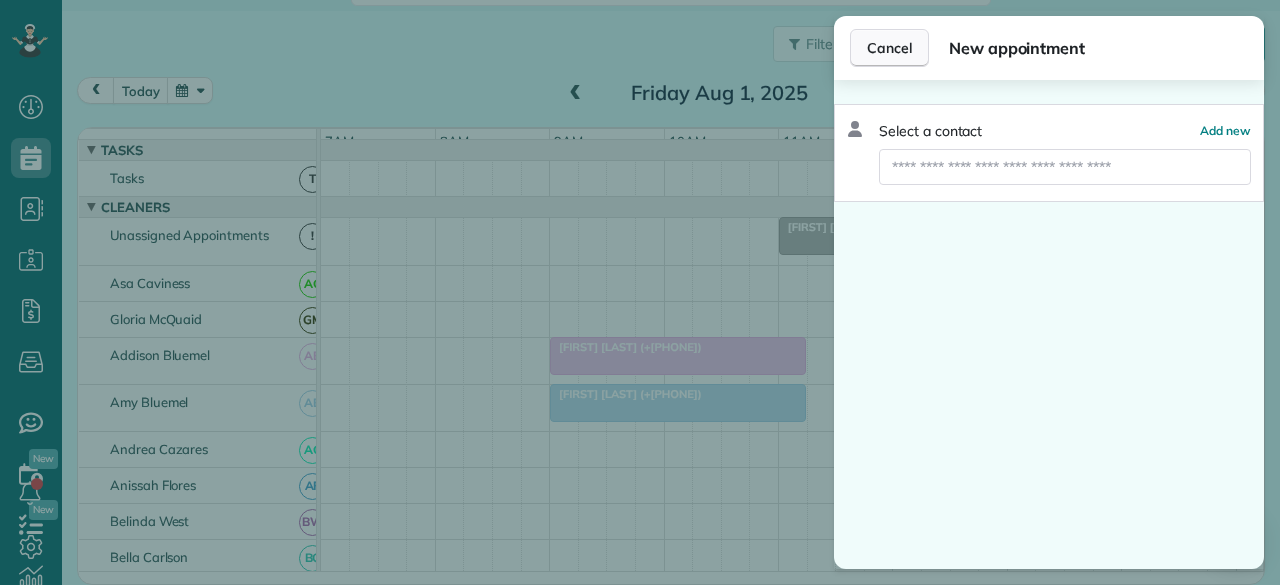click on "Cancel" at bounding box center (889, 48) 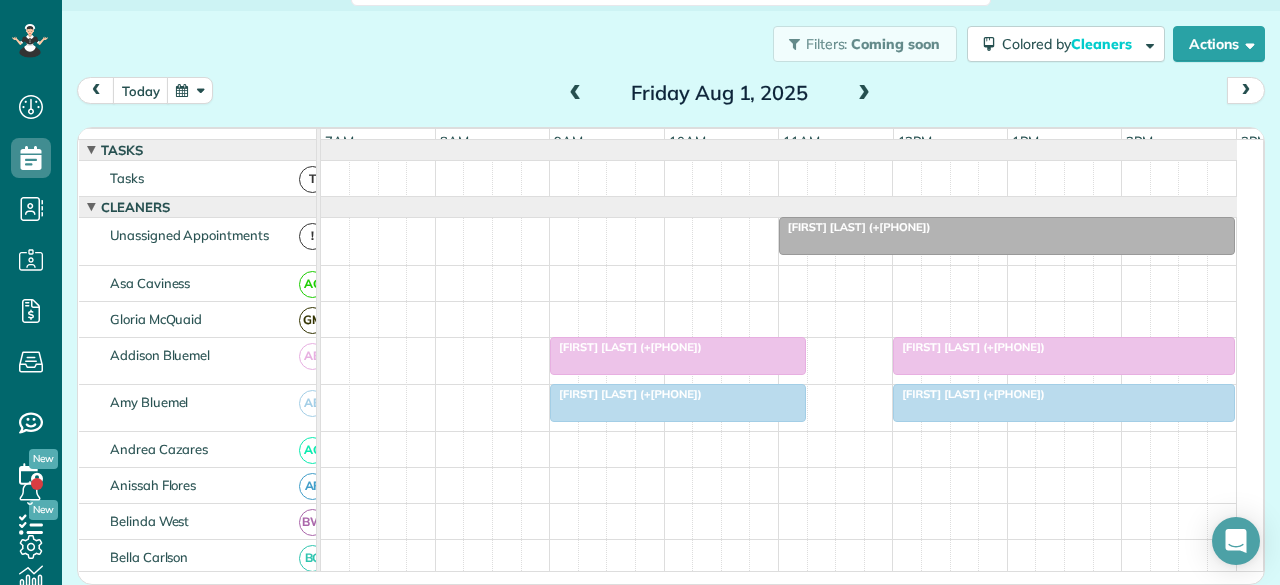 click at bounding box center [678, 356] 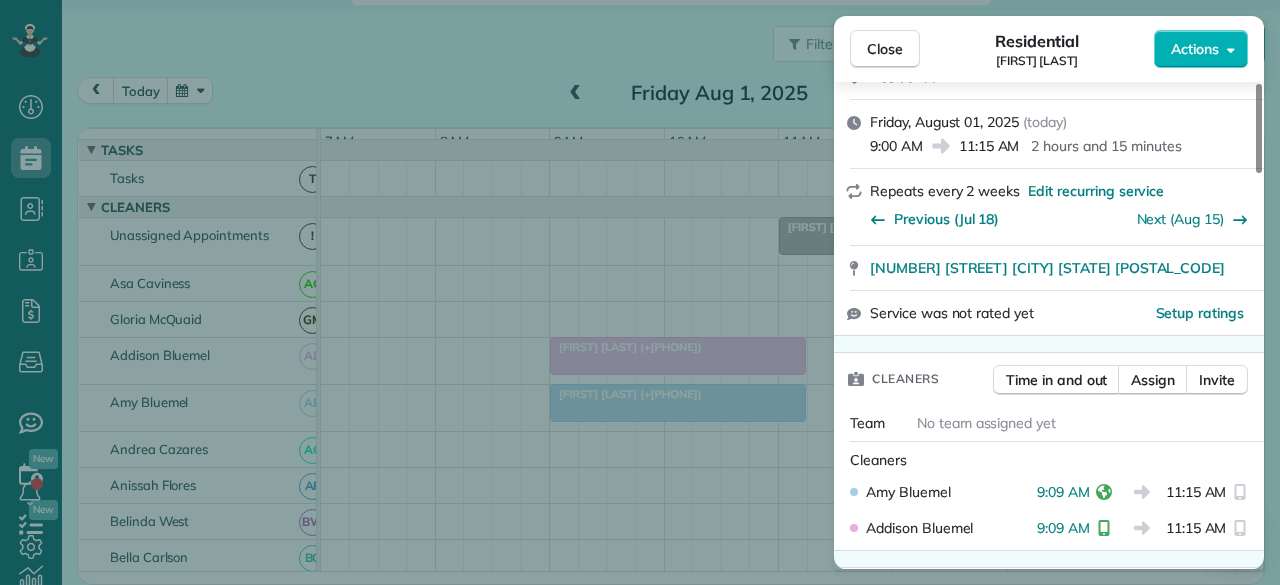 scroll, scrollTop: 400, scrollLeft: 0, axis: vertical 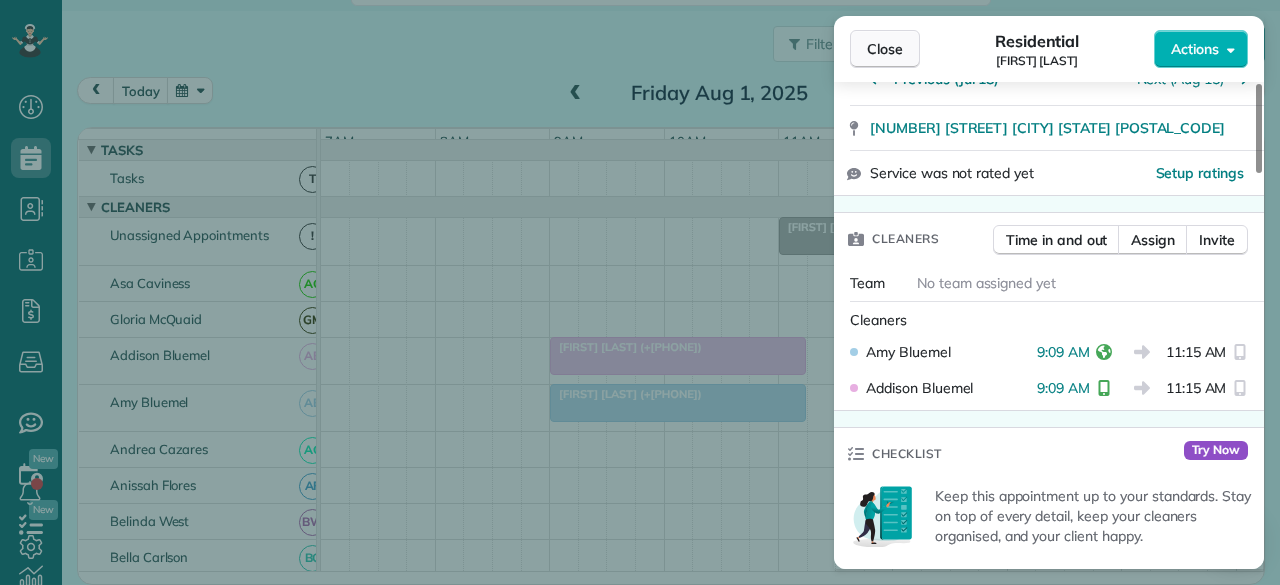 click on "Close" at bounding box center [885, 49] 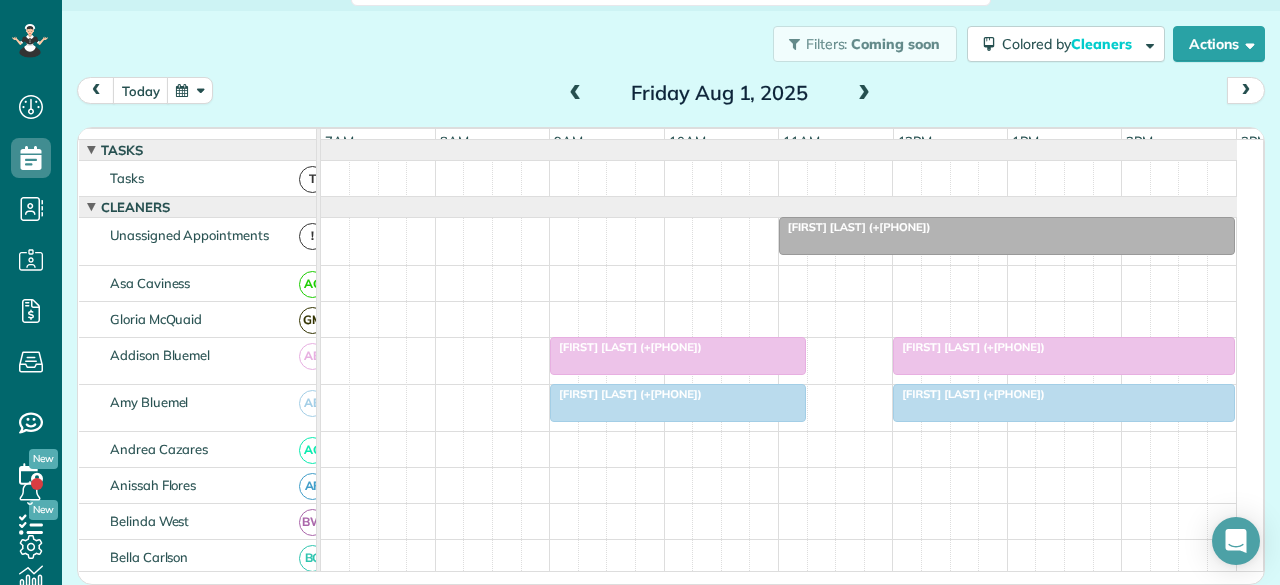 scroll, scrollTop: 185, scrollLeft: 0, axis: vertical 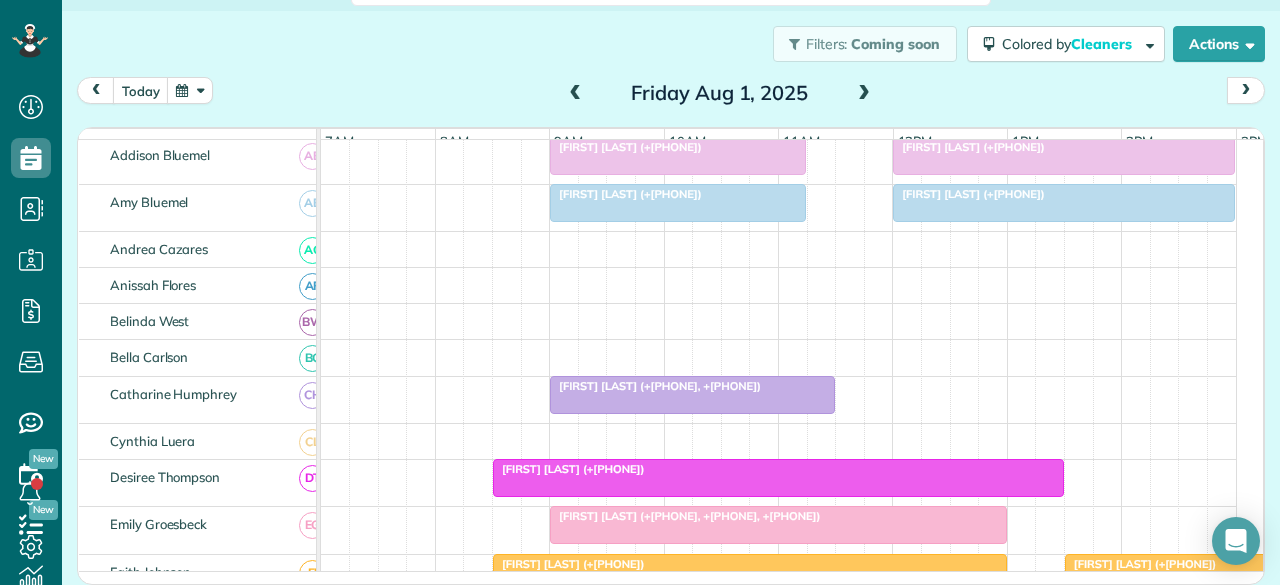 click at bounding box center [692, 395] 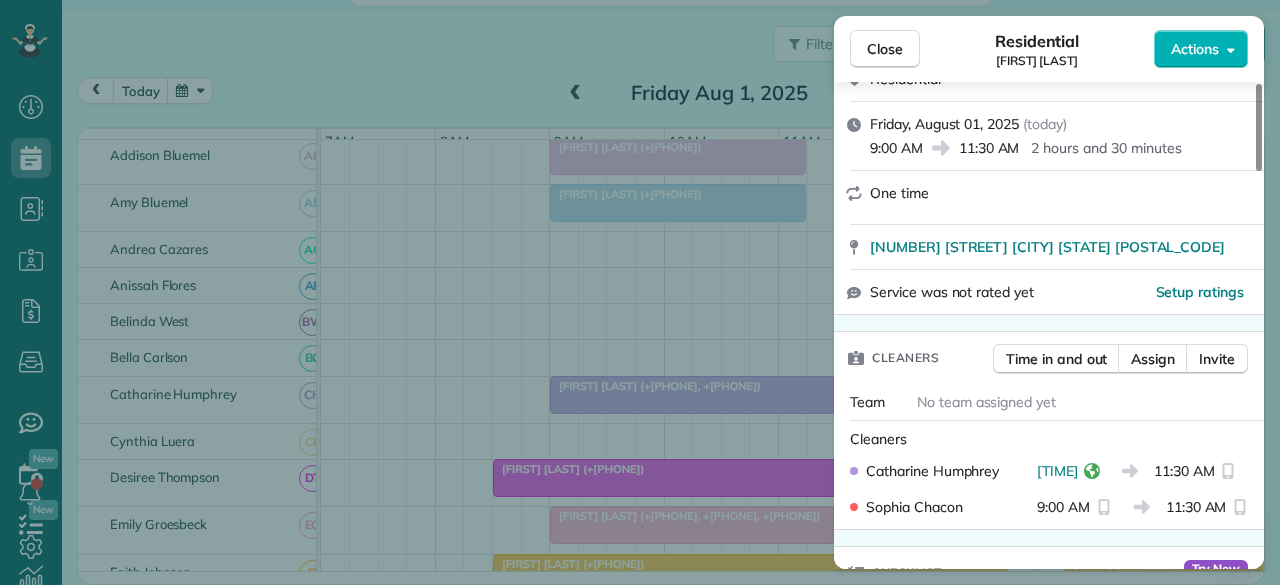 scroll, scrollTop: 300, scrollLeft: 0, axis: vertical 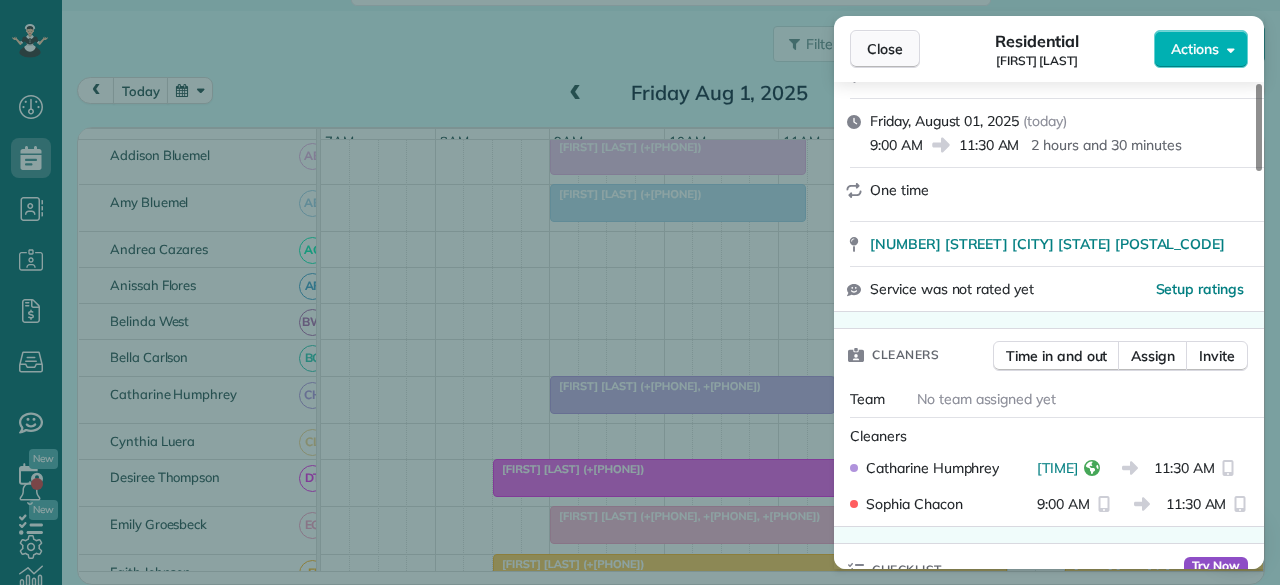 click on "Close" at bounding box center [885, 49] 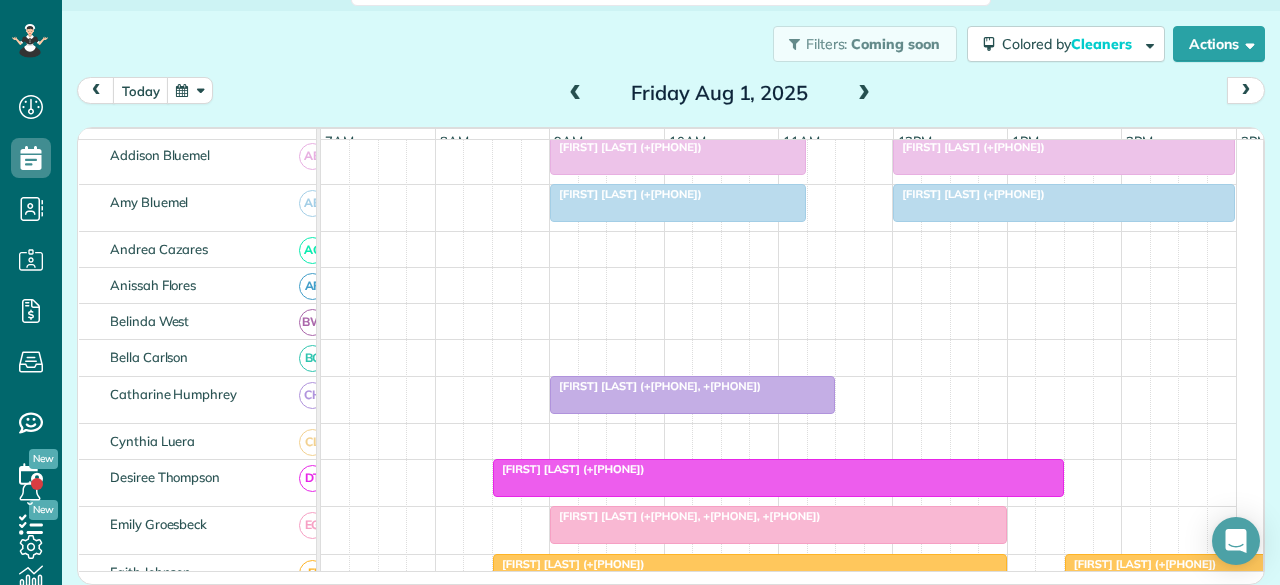 scroll, scrollTop: 114, scrollLeft: 0, axis: vertical 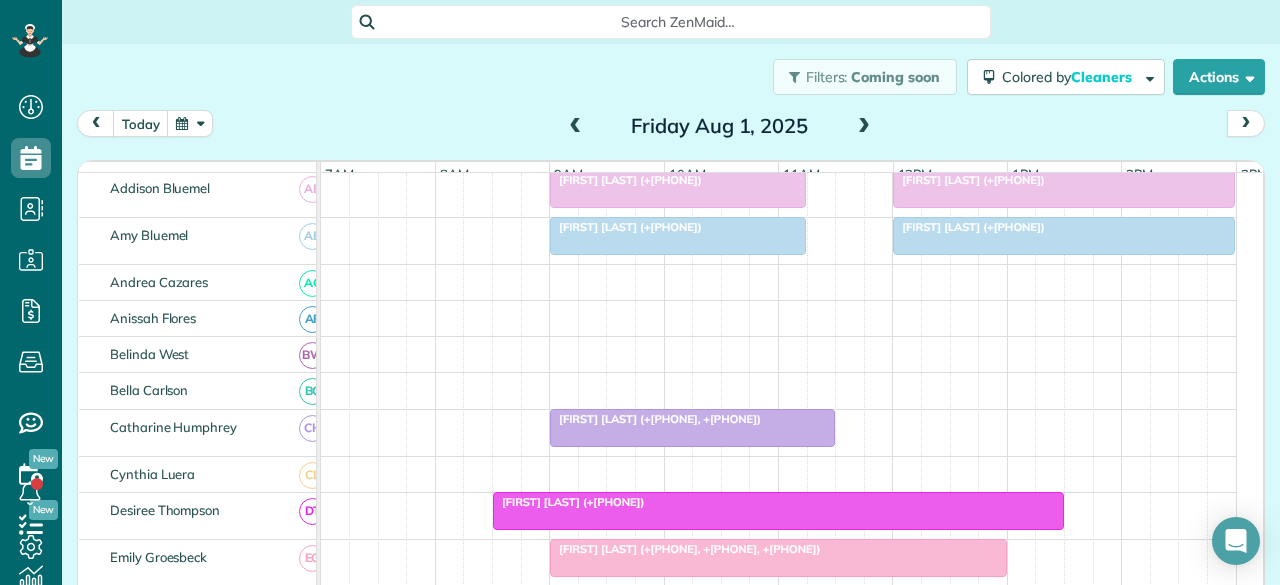 click at bounding box center (692, 428) 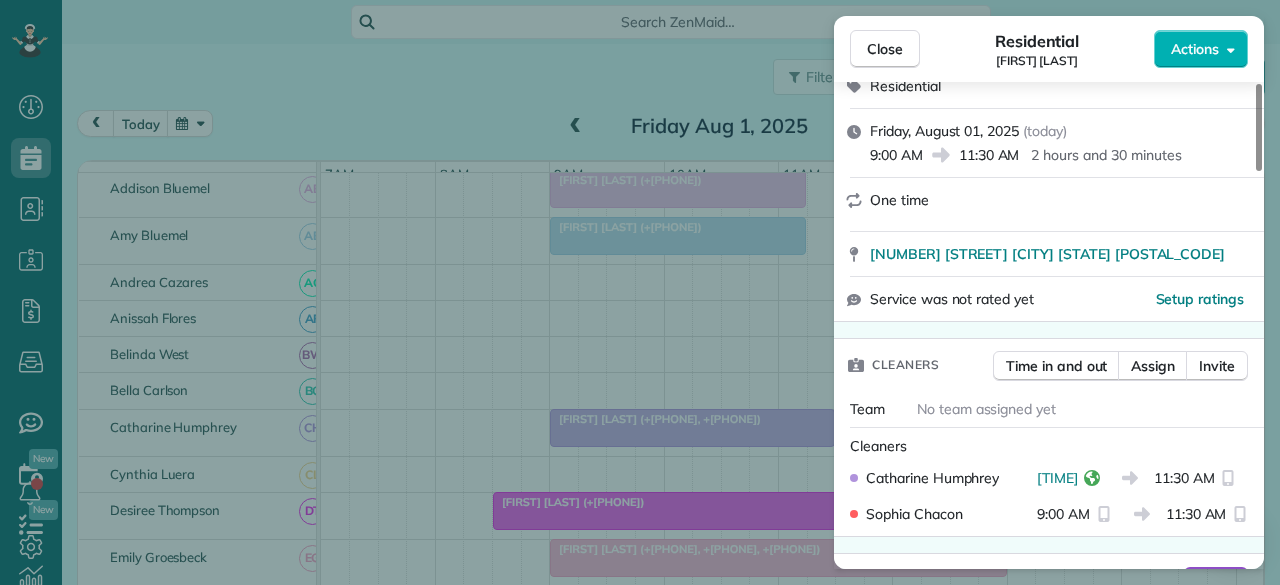 scroll, scrollTop: 300, scrollLeft: 0, axis: vertical 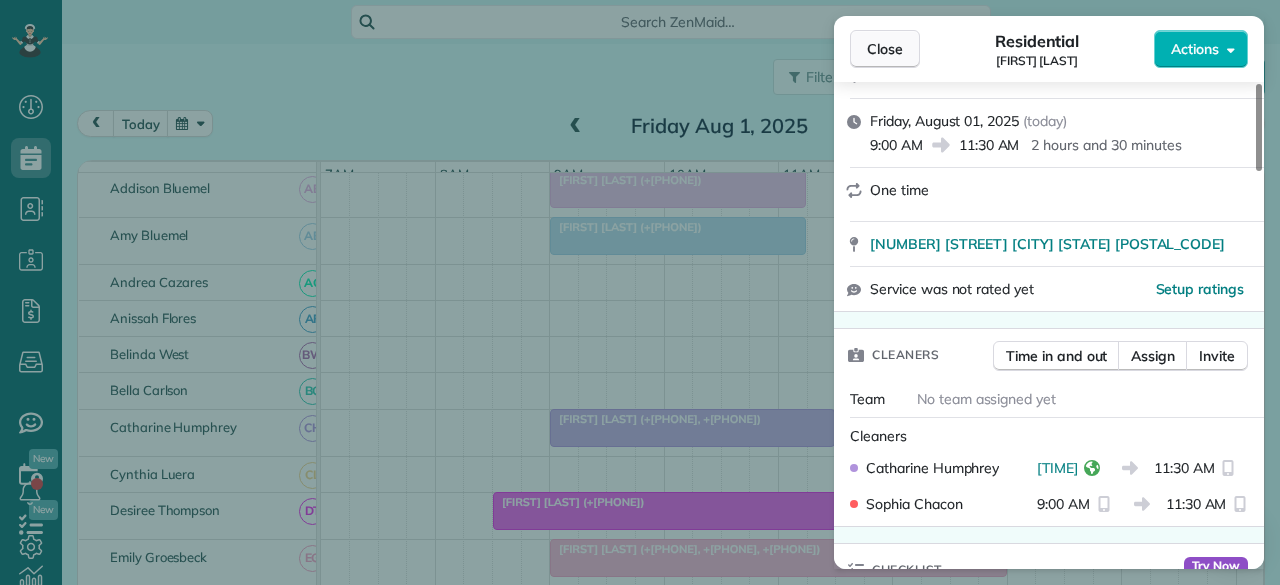 click on "Close" at bounding box center (885, 49) 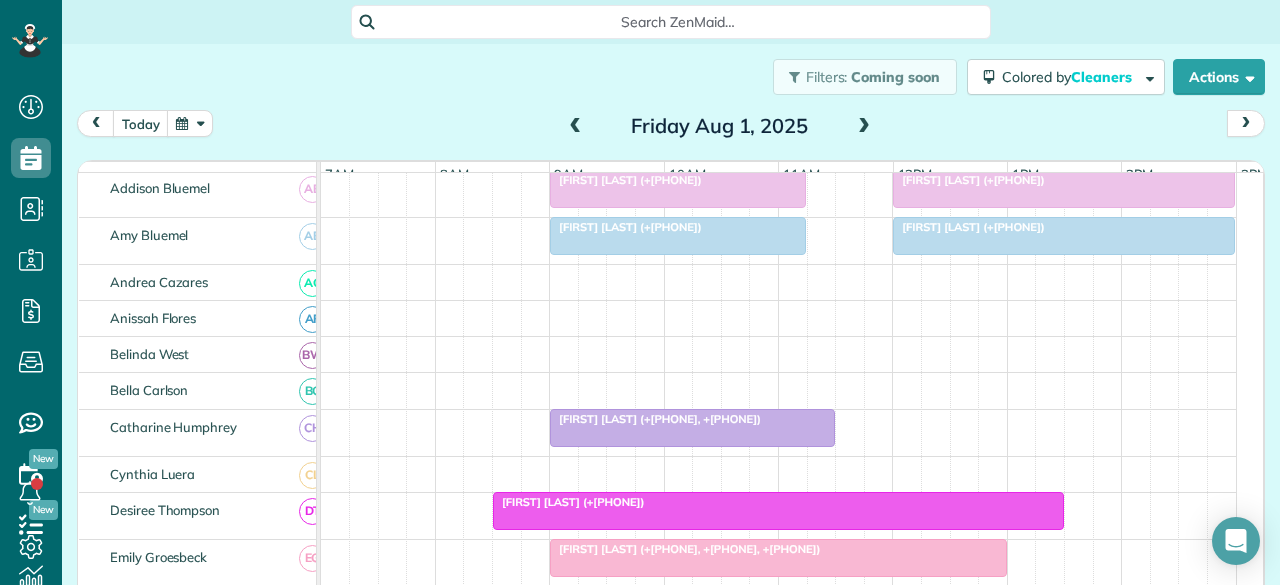 scroll, scrollTop: 289, scrollLeft: 0, axis: vertical 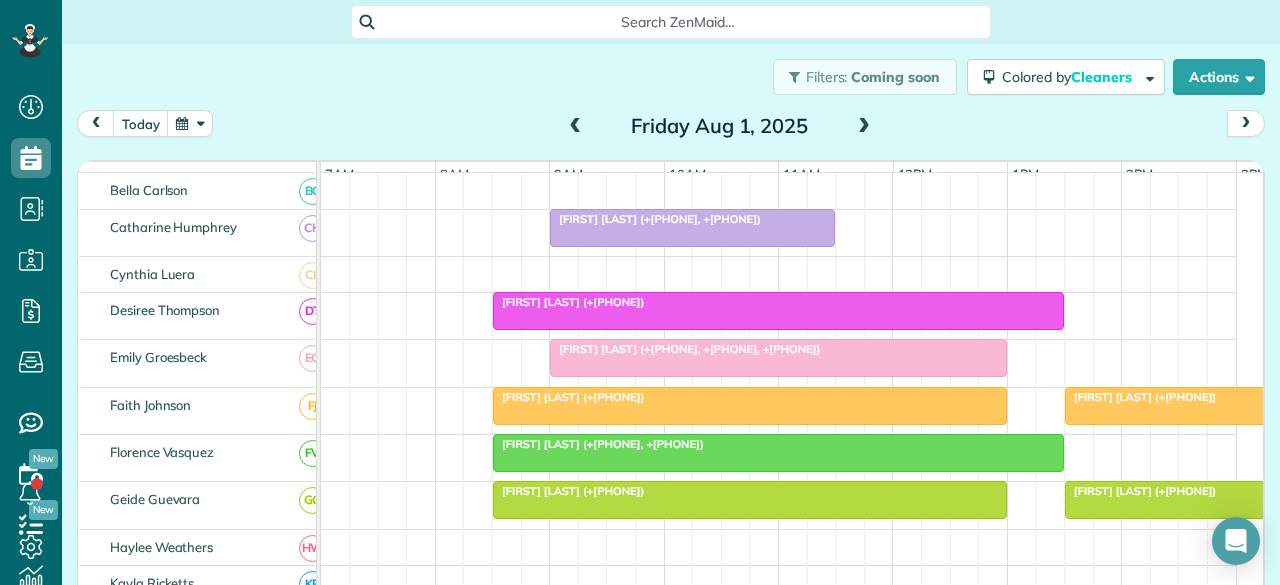 click on "[FIRST] [LAST] (+[PHONE])" at bounding box center [569, 302] 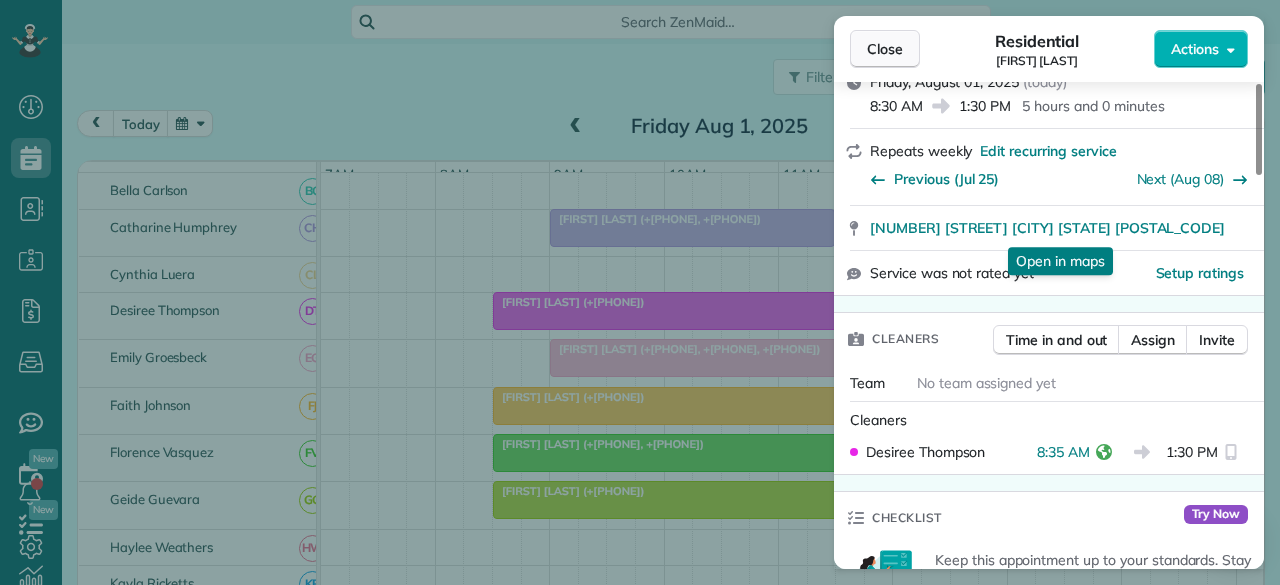 click on "Close" at bounding box center (885, 49) 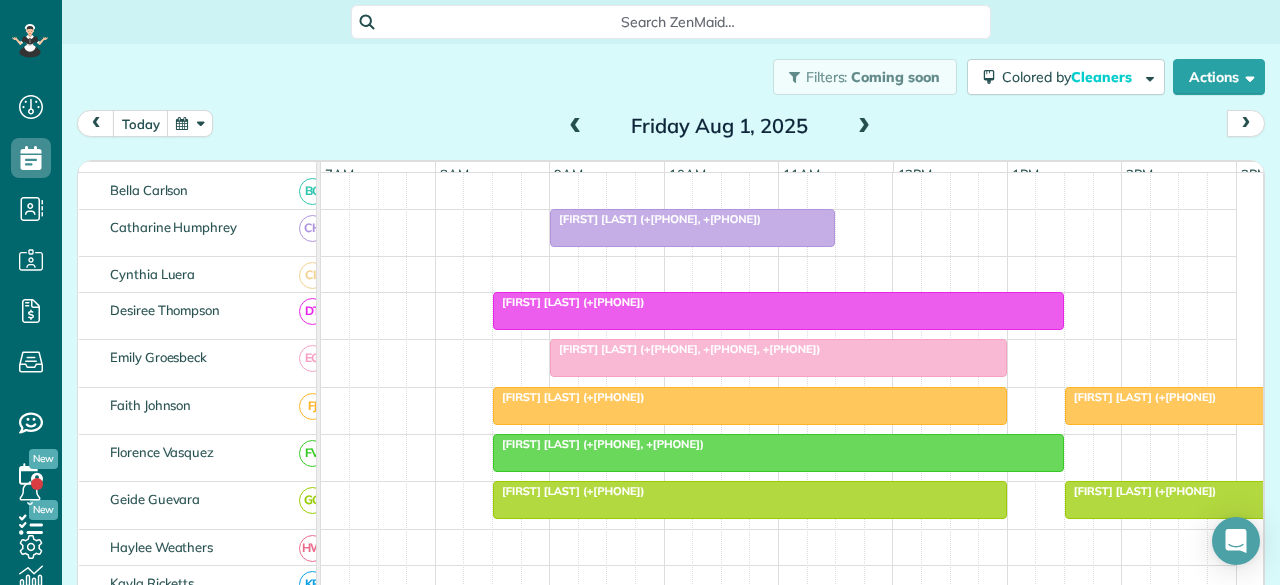 click on "[FIRST] [LAST] (+[PHONE], +[PHONE], +[PHONE])" at bounding box center (685, 349) 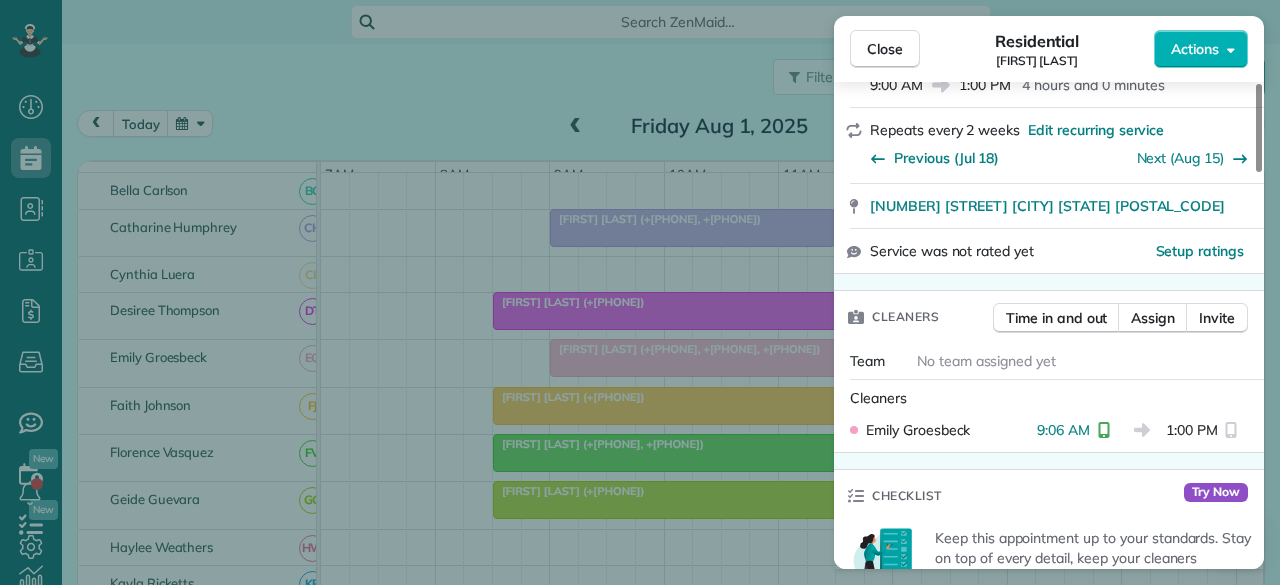 drag, startPoint x: 881, startPoint y: 51, endPoint x: 474, endPoint y: 30, distance: 407.5414 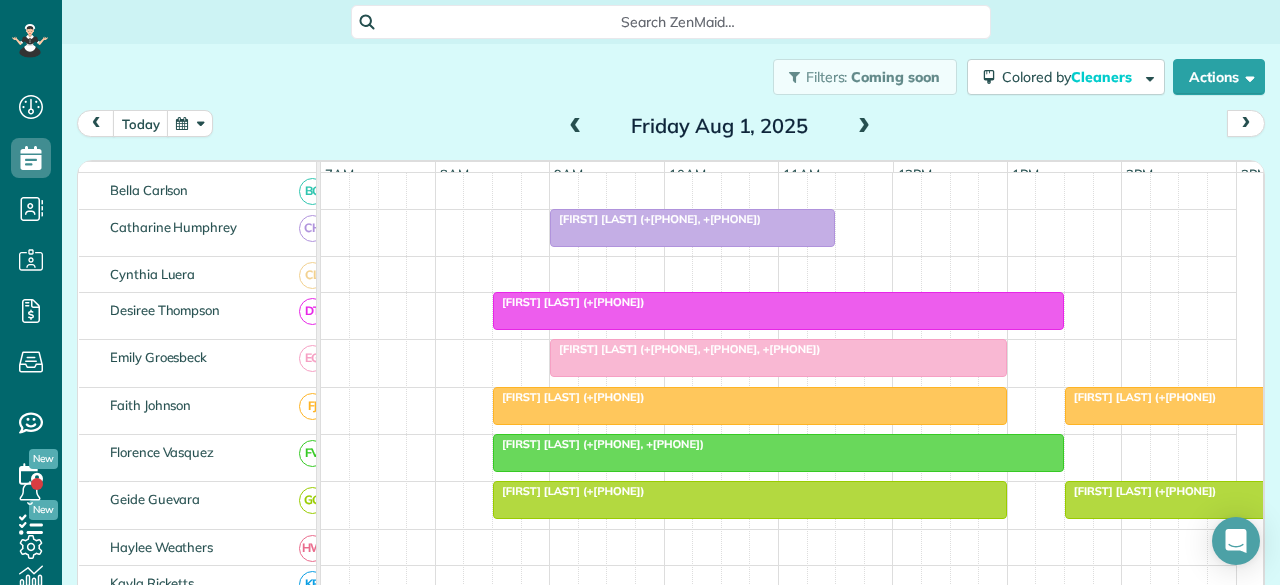 click at bounding box center (750, 406) 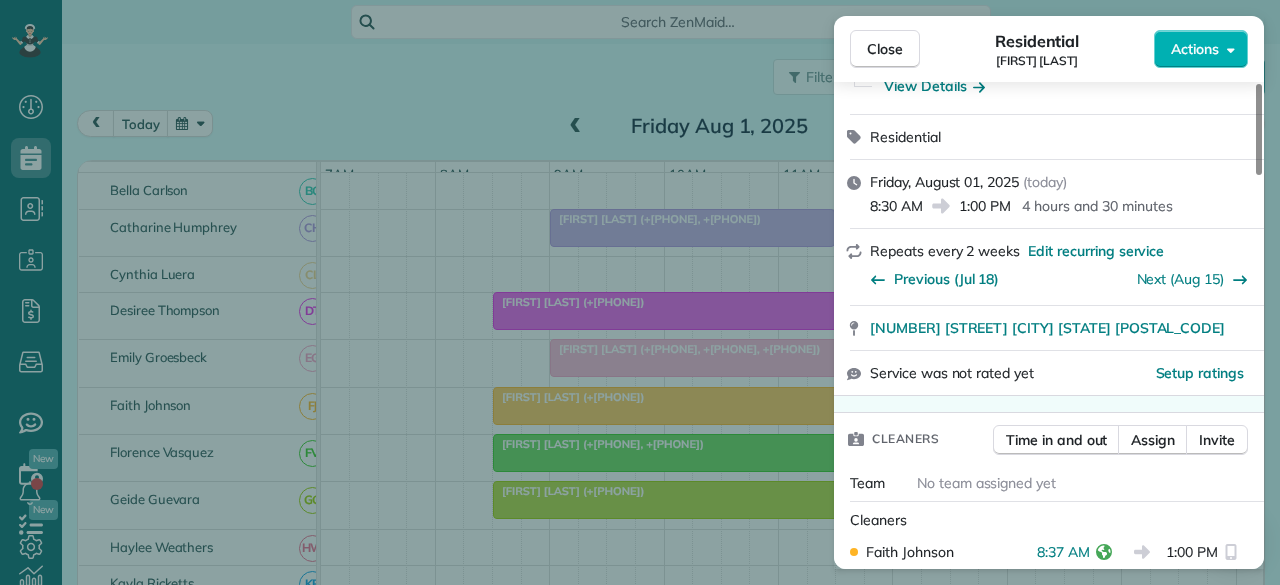 scroll, scrollTop: 300, scrollLeft: 0, axis: vertical 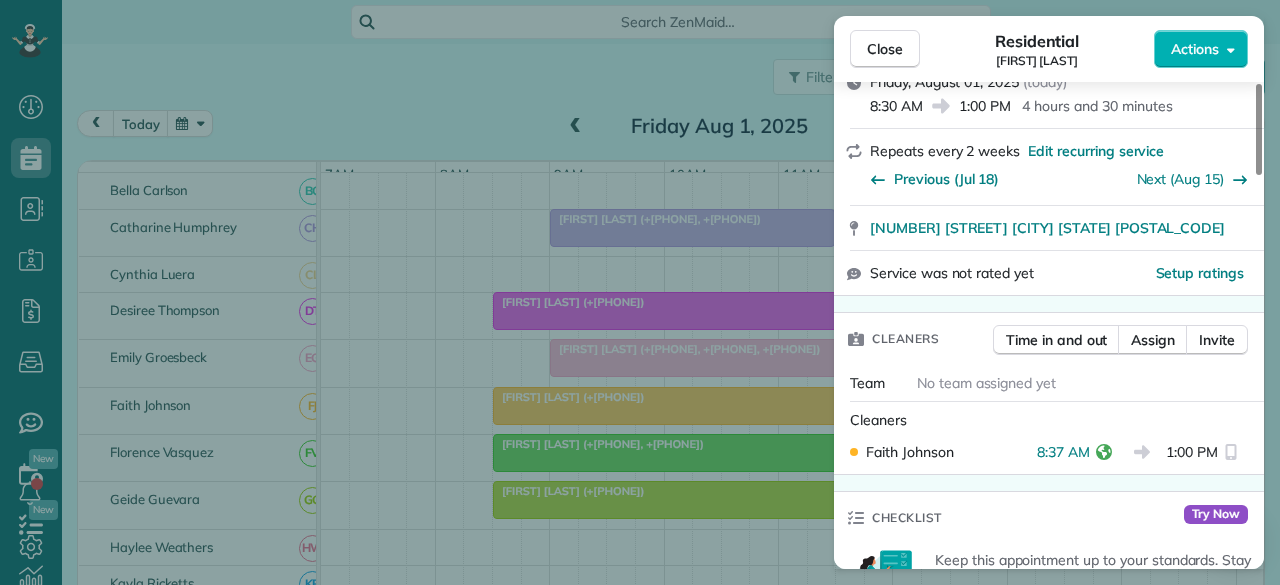 drag, startPoint x: 882, startPoint y: 50, endPoint x: 623, endPoint y: 49, distance: 259.00192 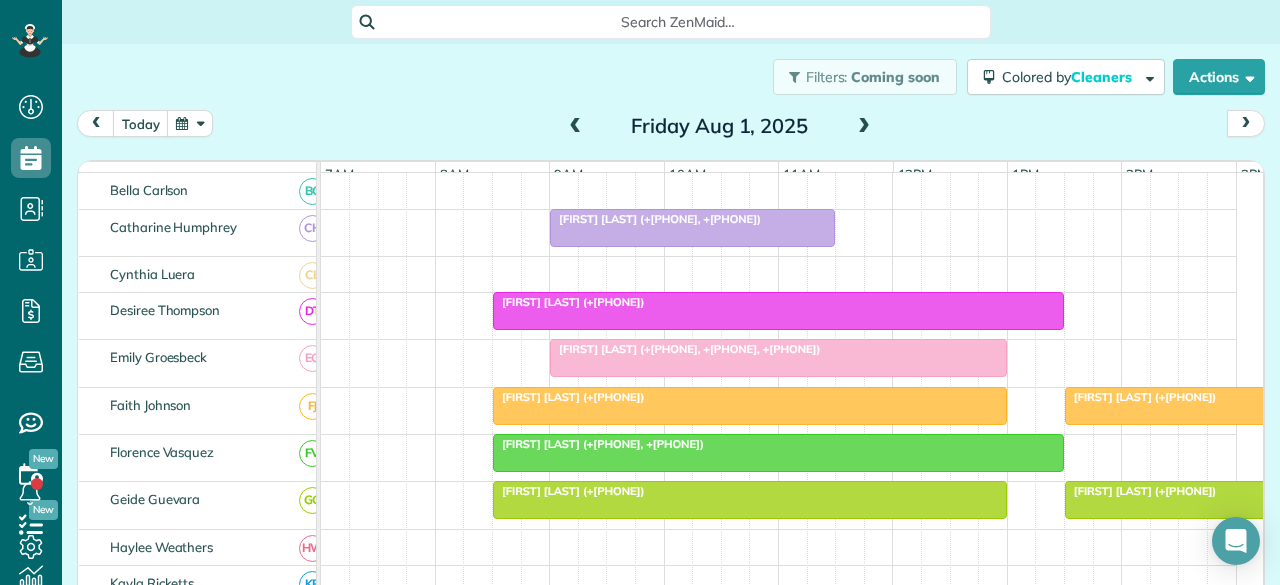 scroll, scrollTop: 500, scrollLeft: 0, axis: vertical 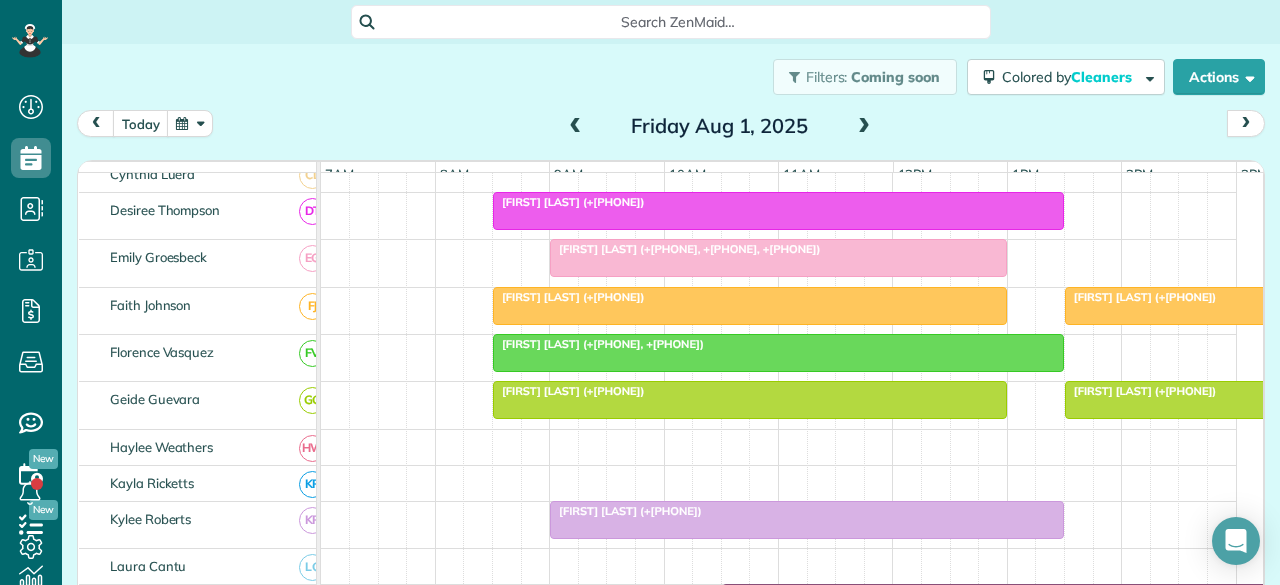 click on "[FIRST] [LAST] (+[PHONE], +[PHONE])" at bounding box center (598, 344) 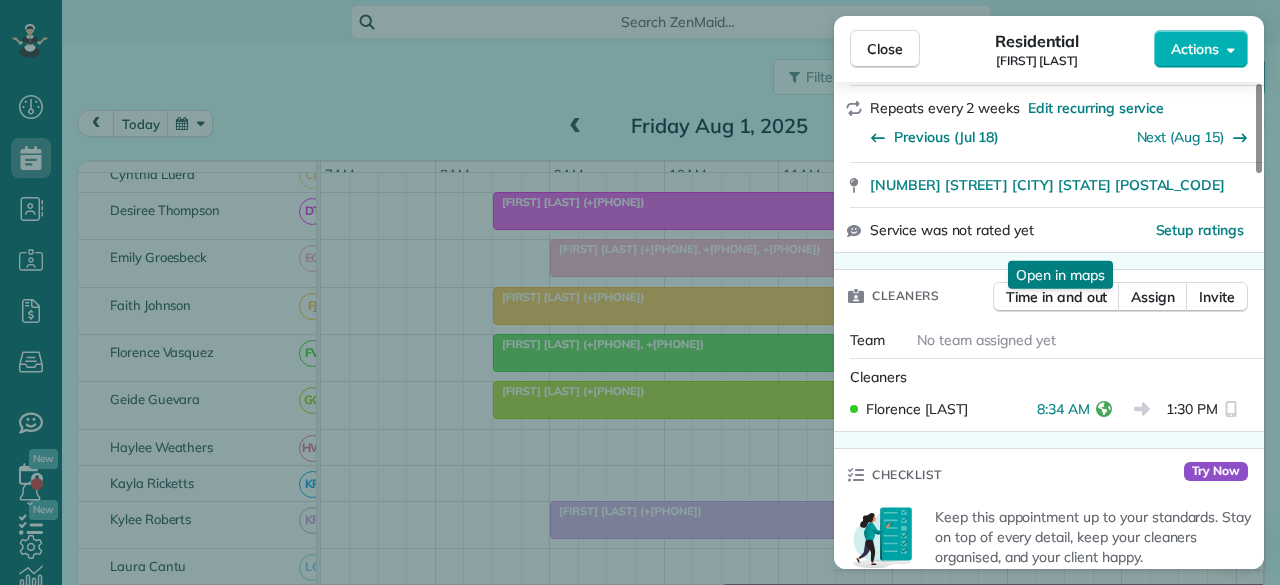 scroll, scrollTop: 400, scrollLeft: 0, axis: vertical 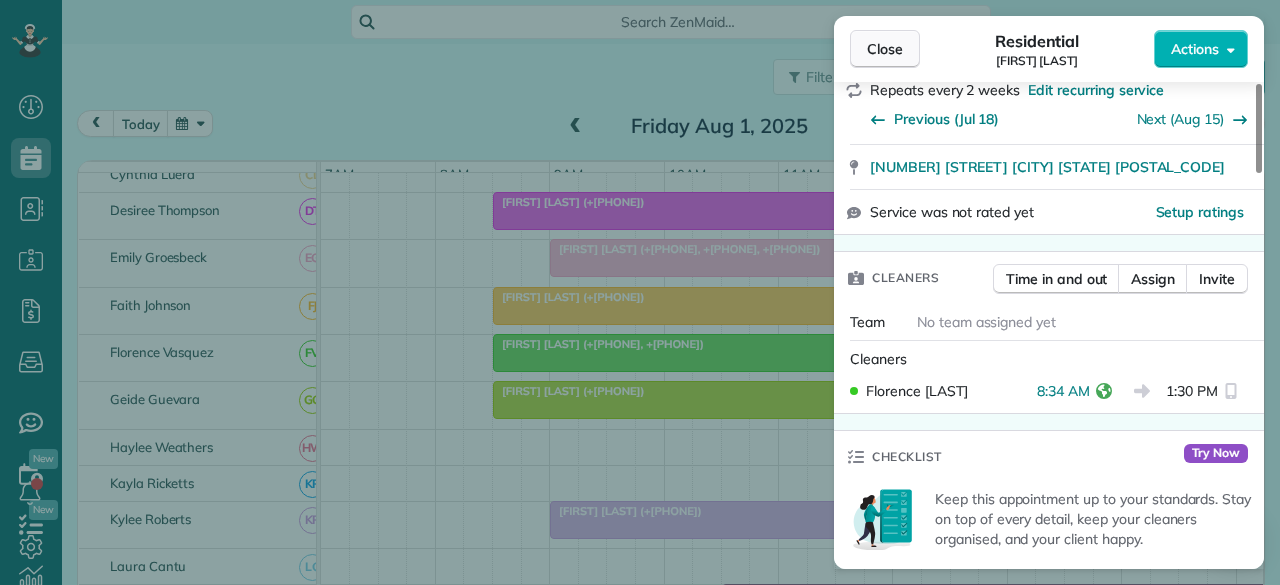 click on "Close" at bounding box center [885, 49] 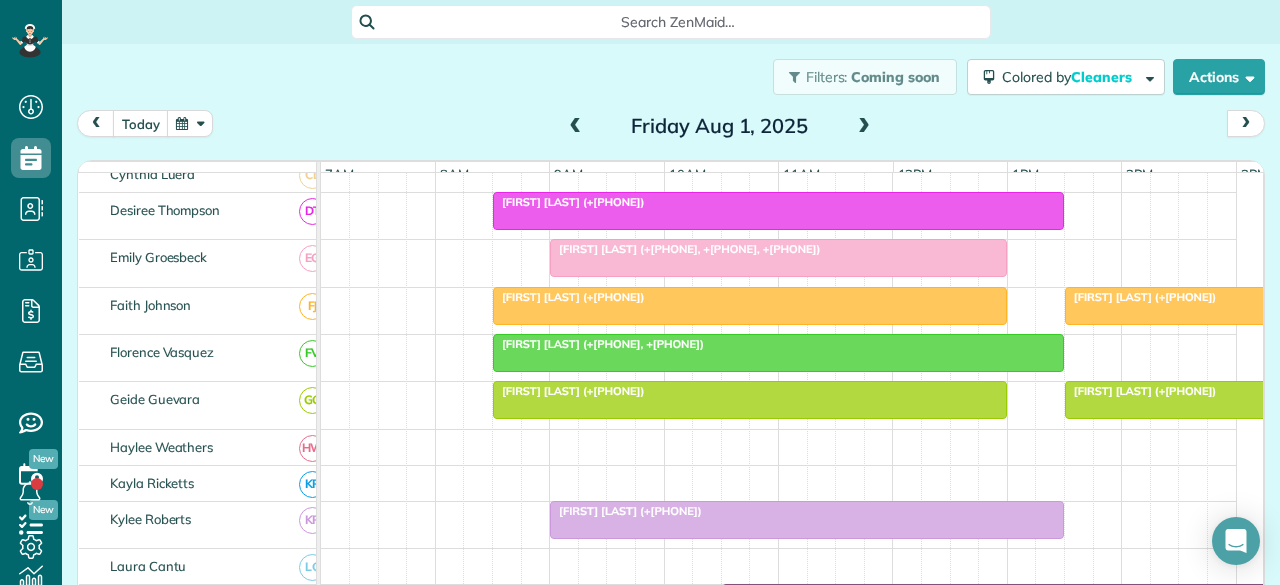 click on "[FIRST] [LAST] (+[PHONE])" at bounding box center [569, 391] 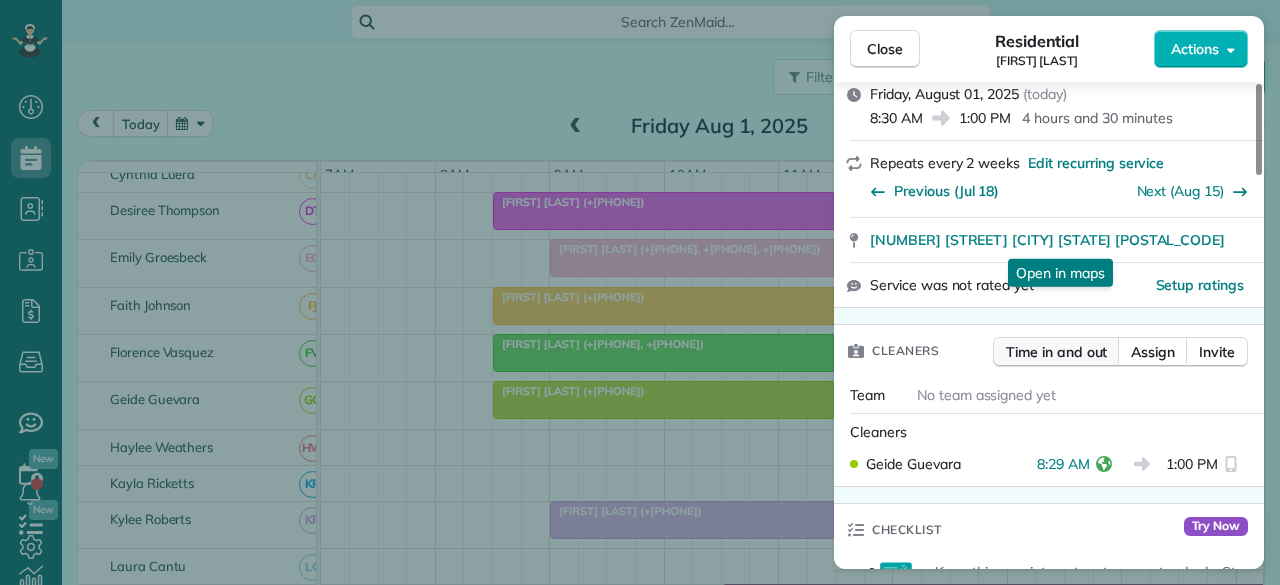 scroll, scrollTop: 300, scrollLeft: 0, axis: vertical 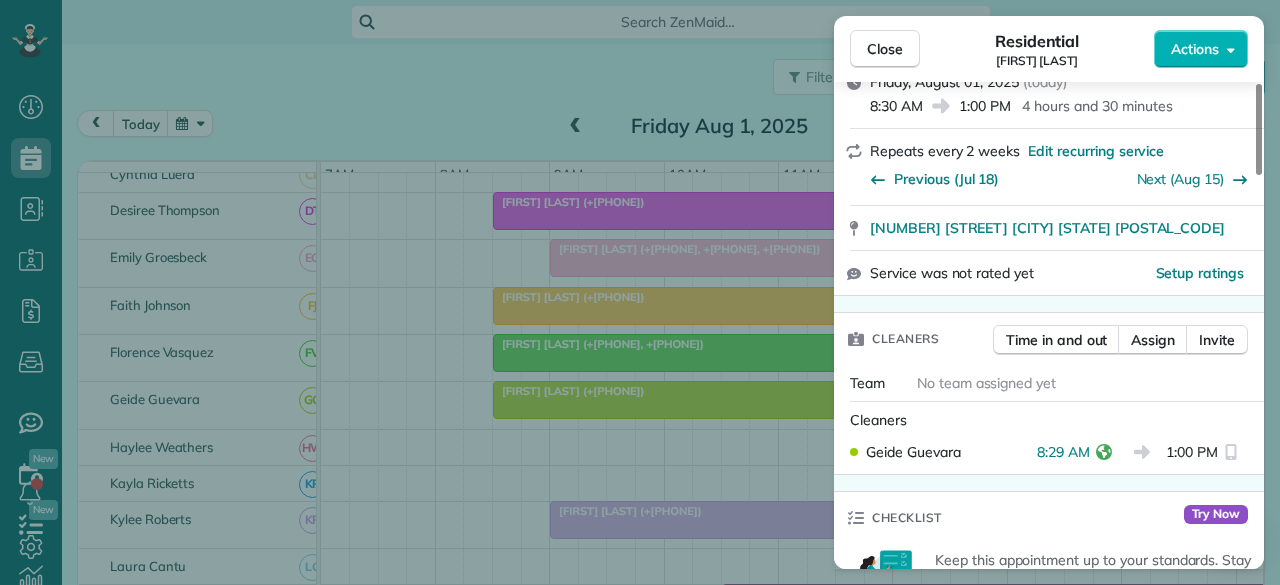 drag, startPoint x: 874, startPoint y: 40, endPoint x: 339, endPoint y: 1, distance: 536.4196 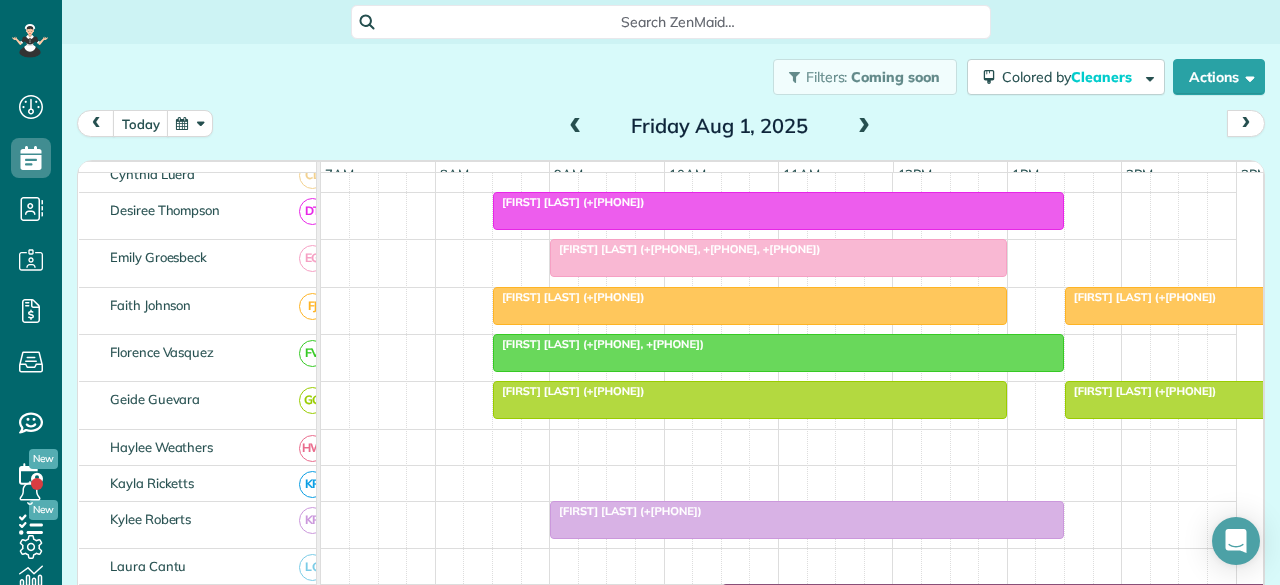 scroll, scrollTop: 575, scrollLeft: 0, axis: vertical 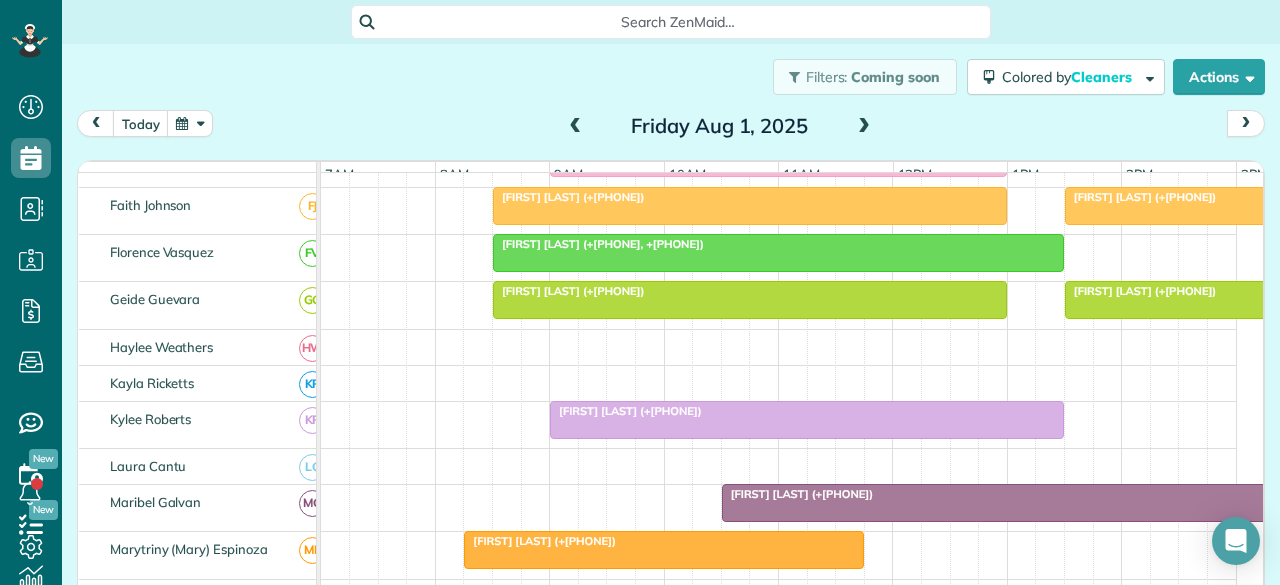 click at bounding box center [807, 420] 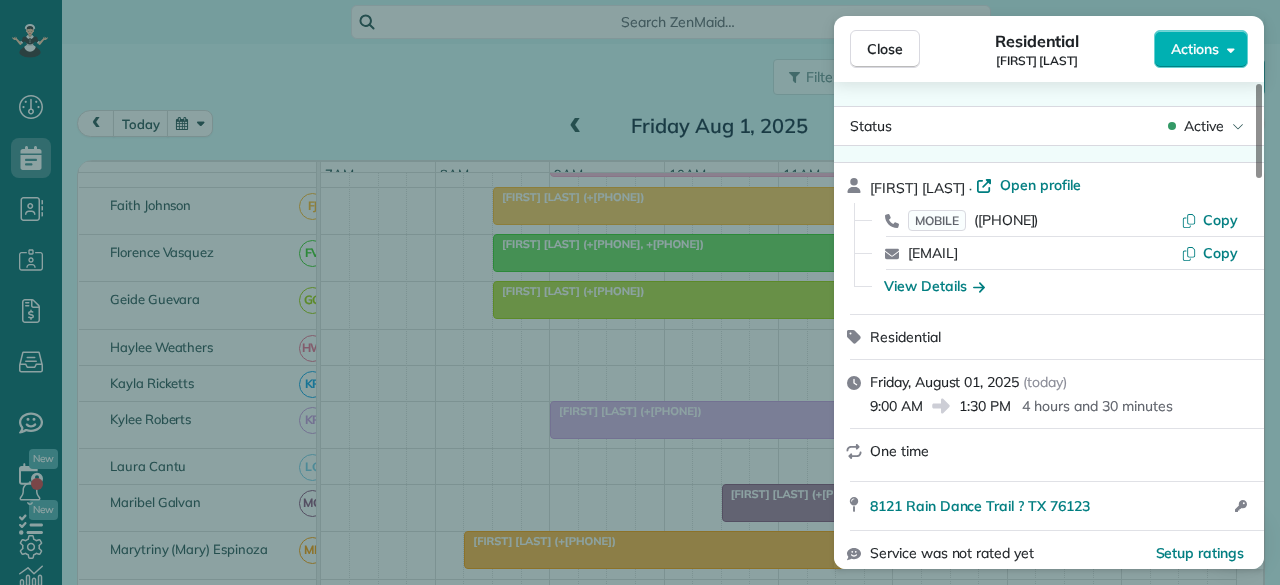 scroll, scrollTop: 300, scrollLeft: 0, axis: vertical 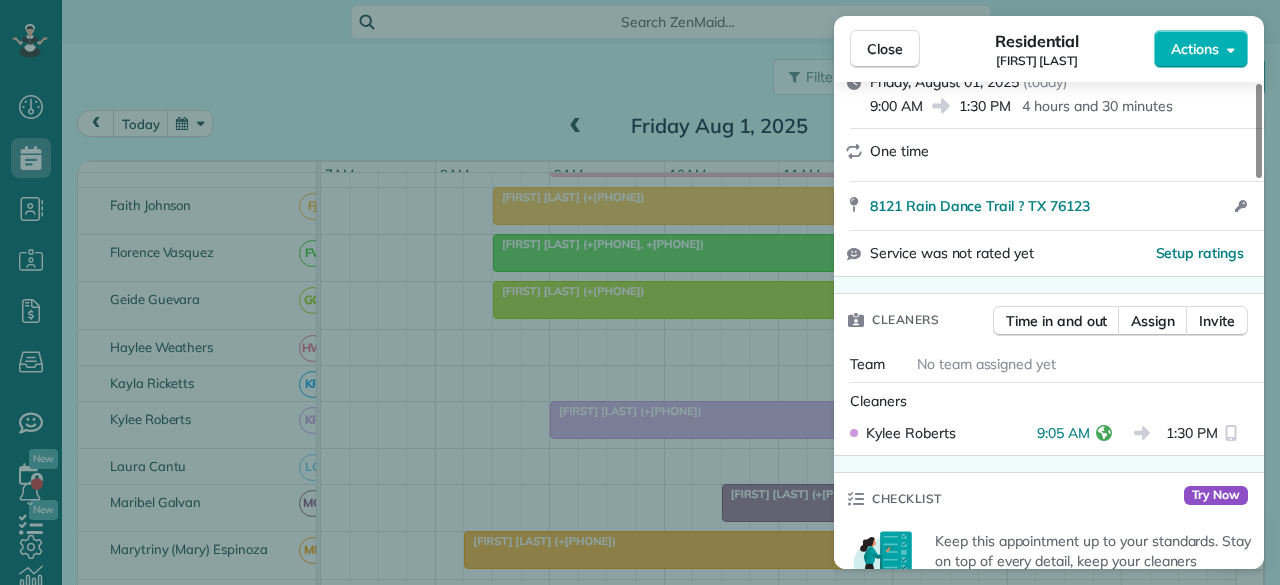 click on "Close" at bounding box center (885, 49) 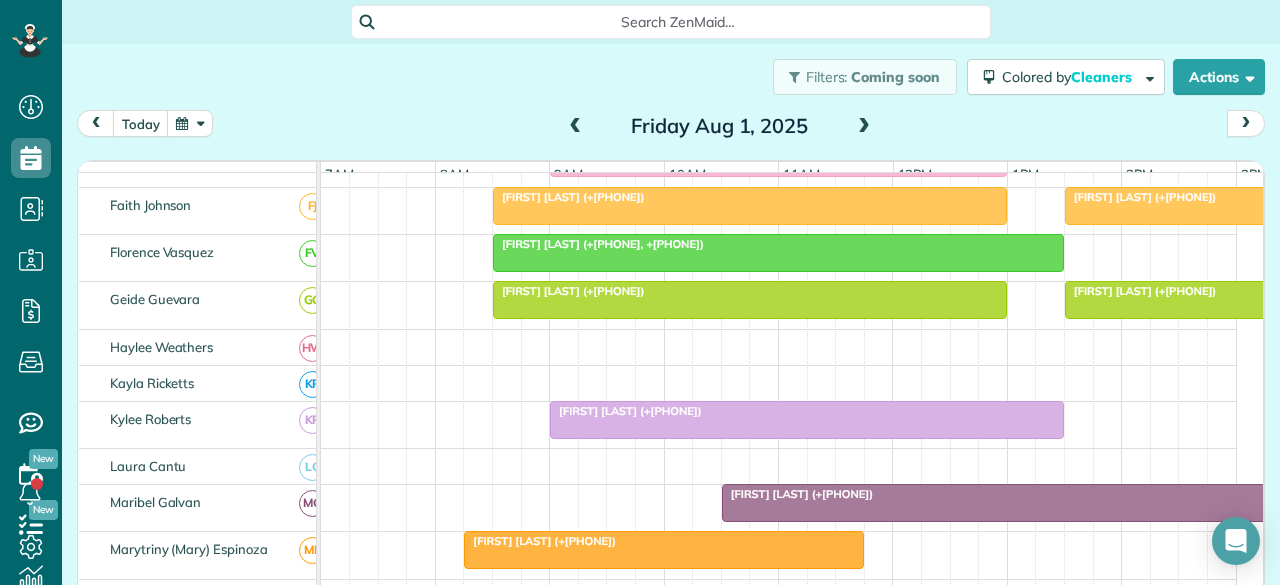 scroll, scrollTop: 662, scrollLeft: 0, axis: vertical 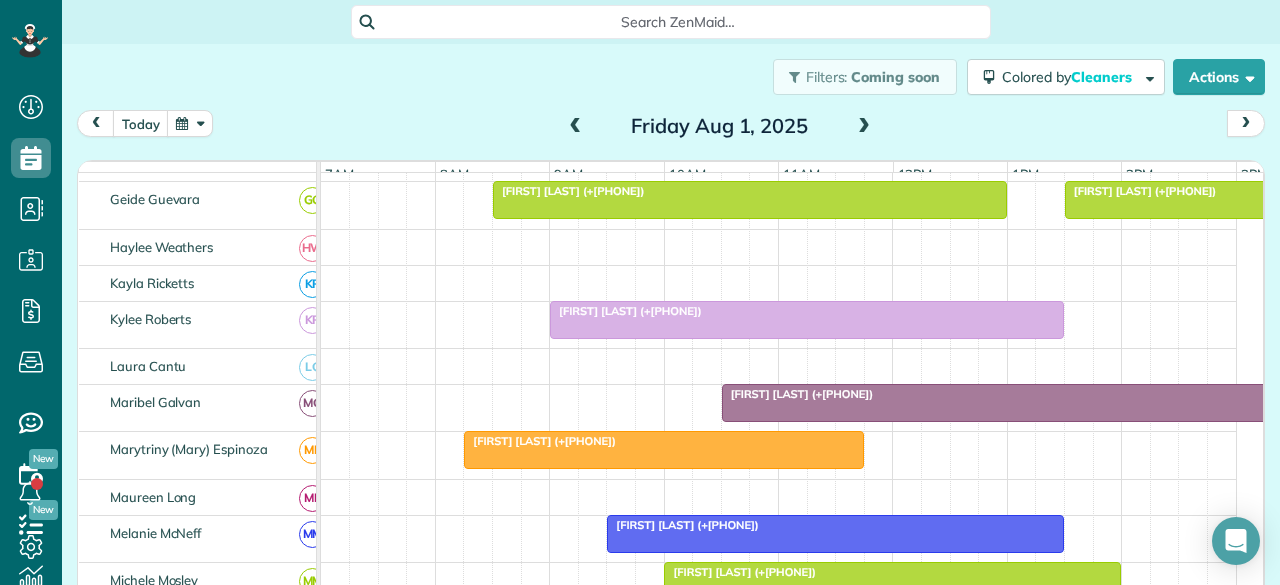 click at bounding box center [663, 450] 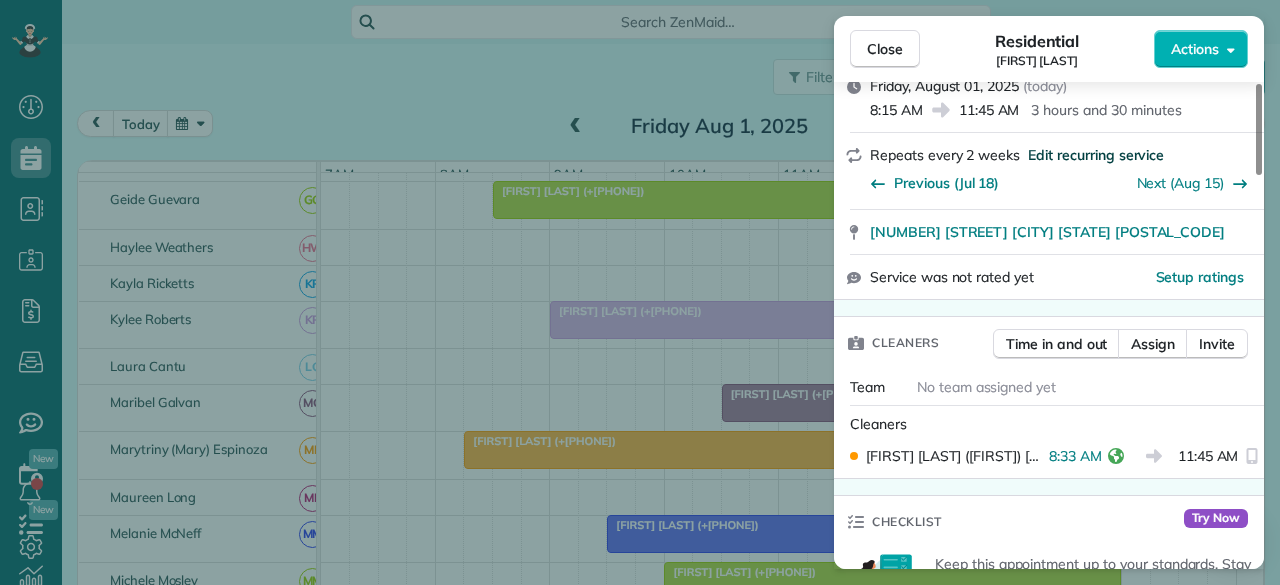 scroll, scrollTop: 300, scrollLeft: 0, axis: vertical 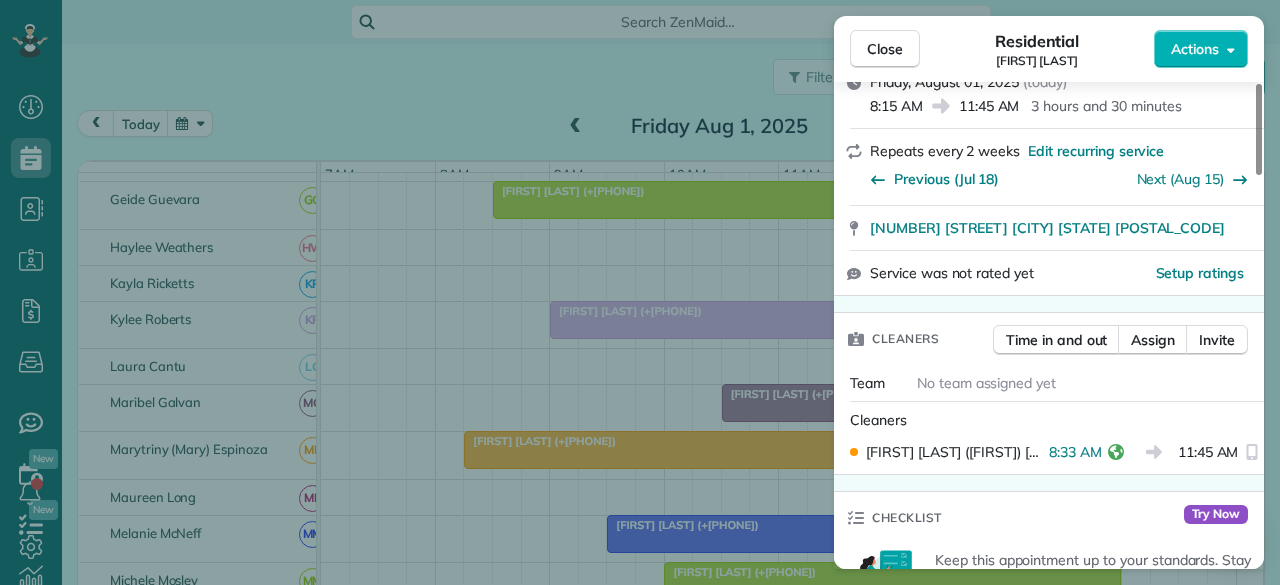 drag, startPoint x: 885, startPoint y: 55, endPoint x: 516, endPoint y: 4, distance: 372.50772 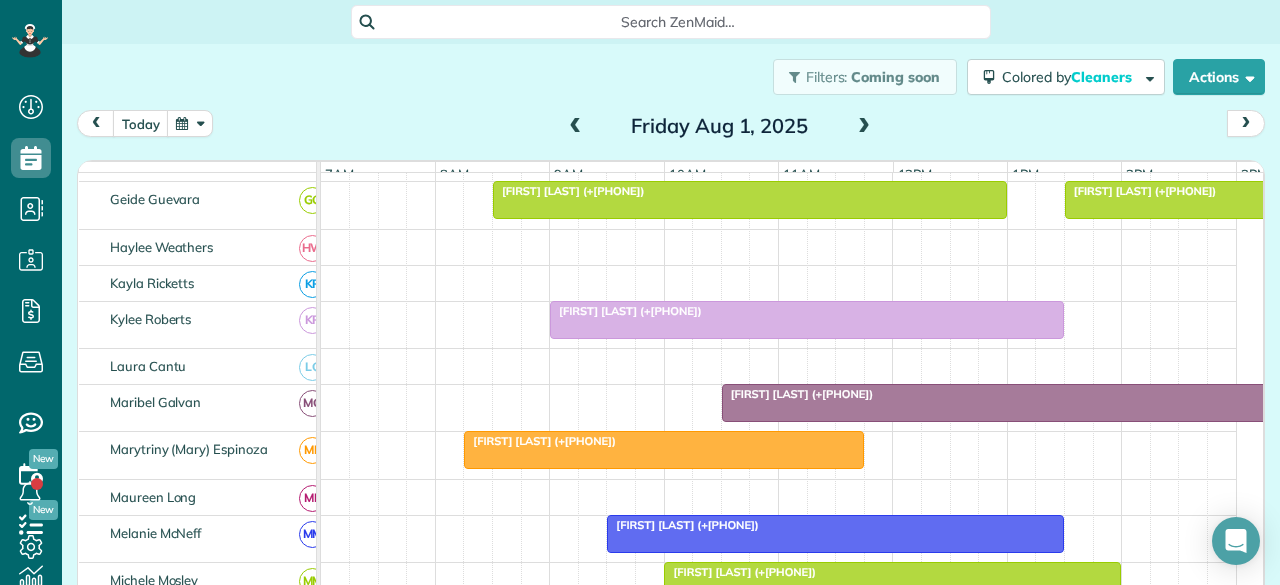 scroll, scrollTop: 800, scrollLeft: 0, axis: vertical 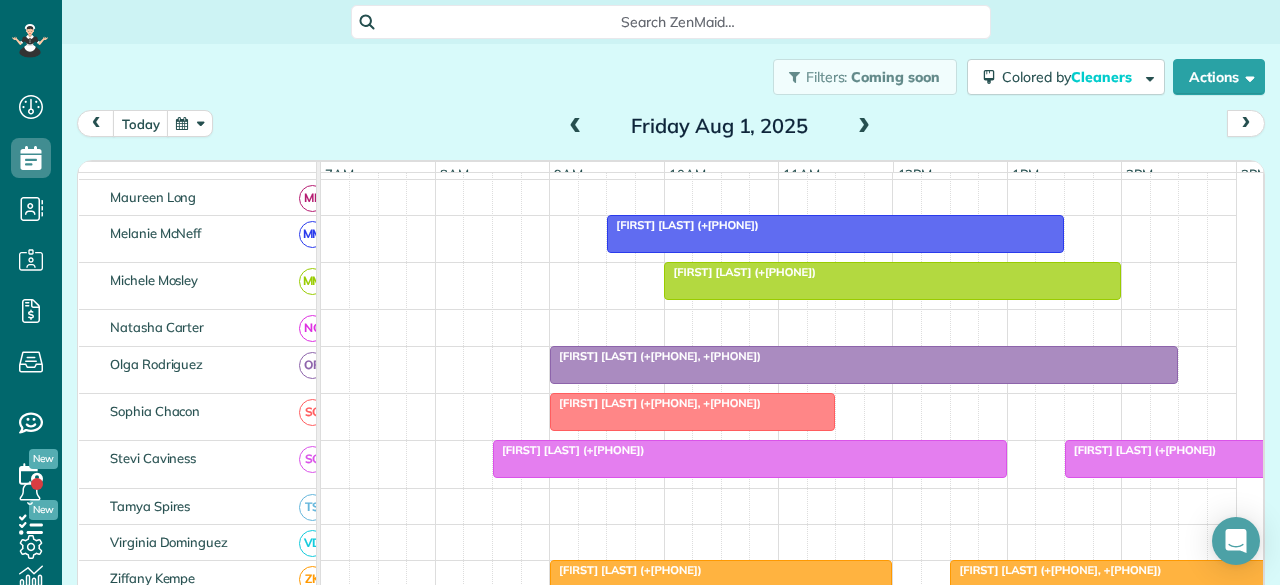 click at bounding box center [864, 365] 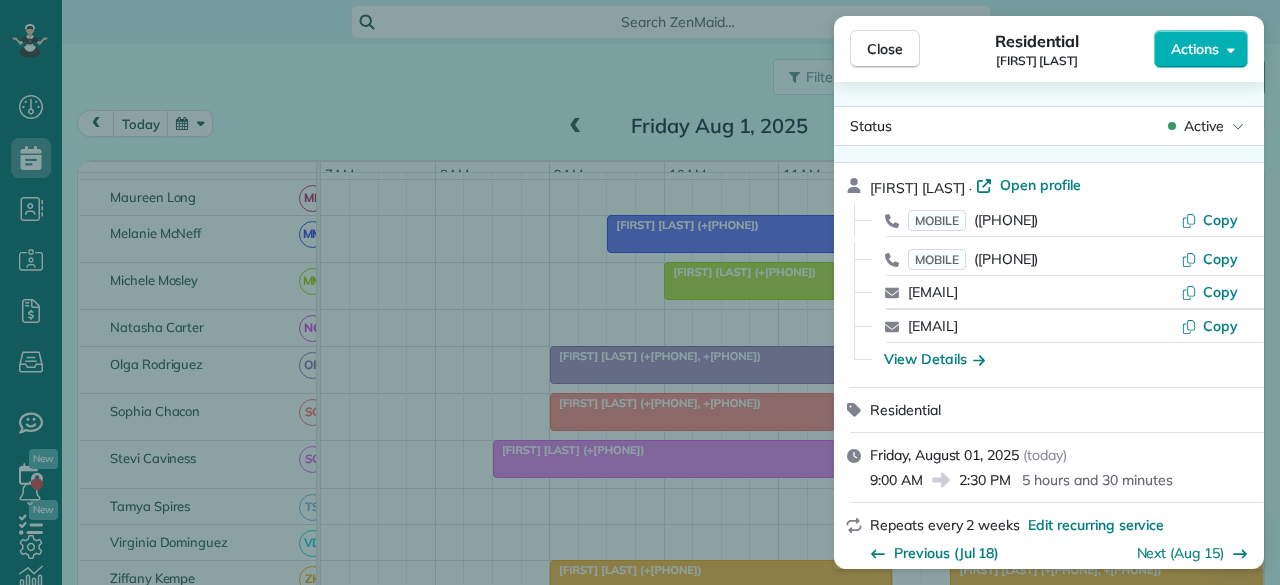 scroll, scrollTop: 0, scrollLeft: 0, axis: both 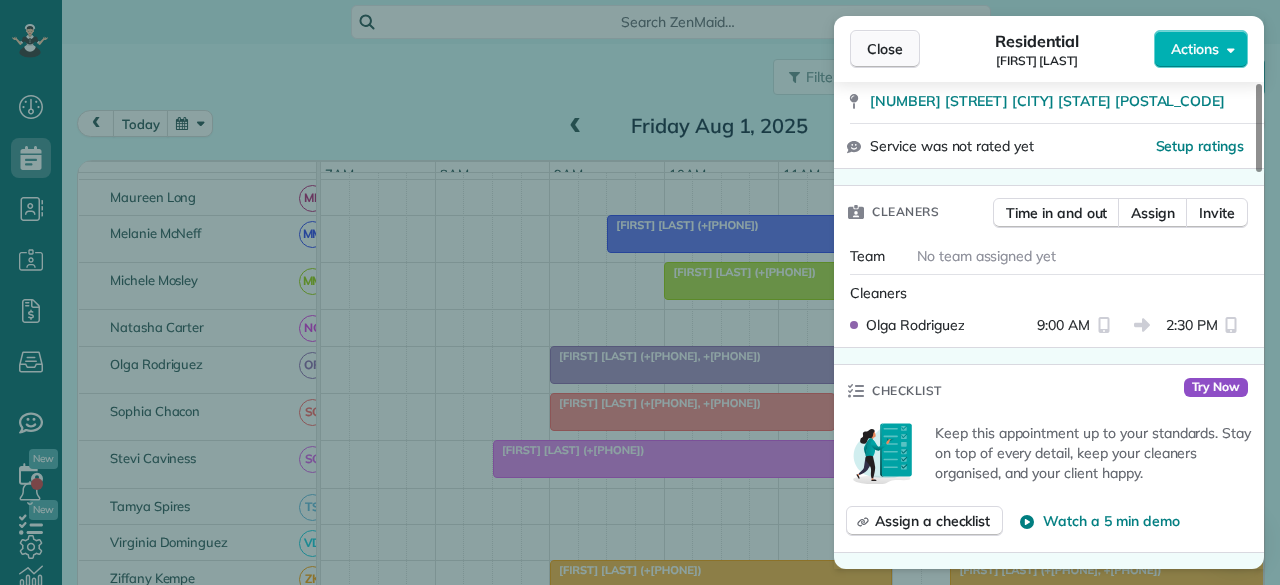 click on "Close" at bounding box center (885, 49) 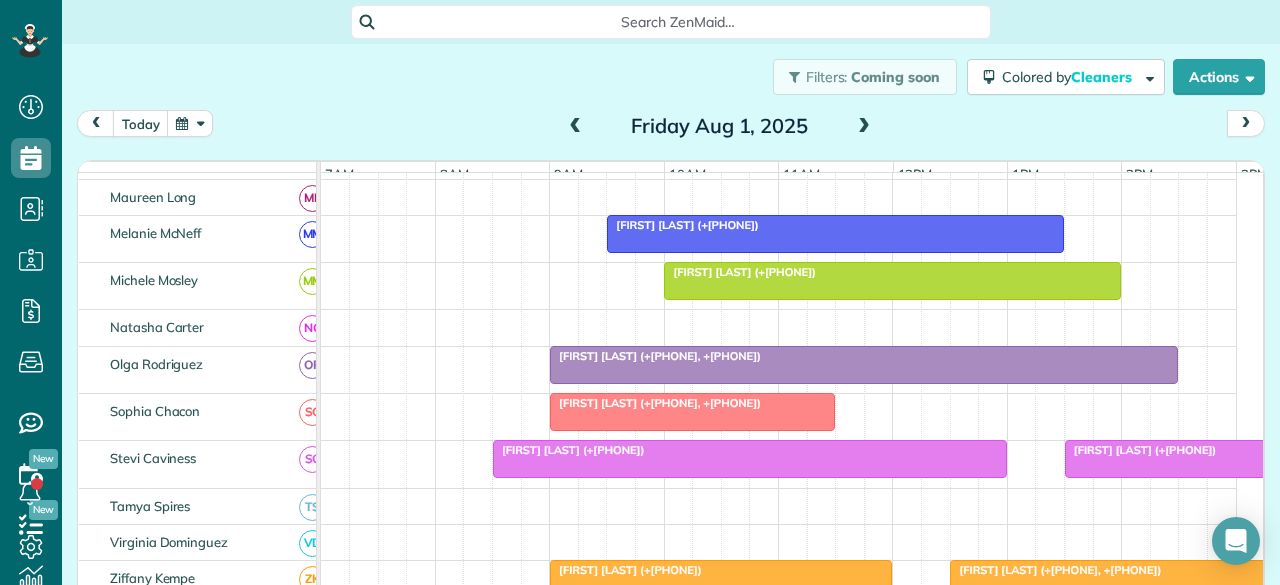 scroll, scrollTop: 1100, scrollLeft: 0, axis: vertical 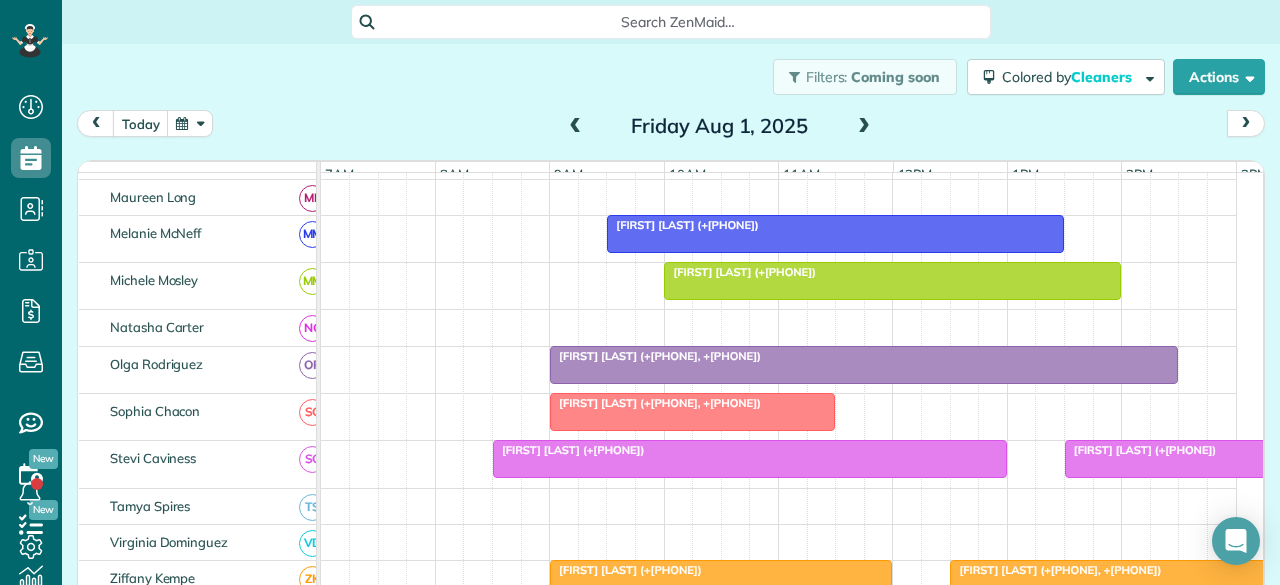 click on "[FIRST] [LAST] (+[PHONE], +[PHONE])" at bounding box center [655, 403] 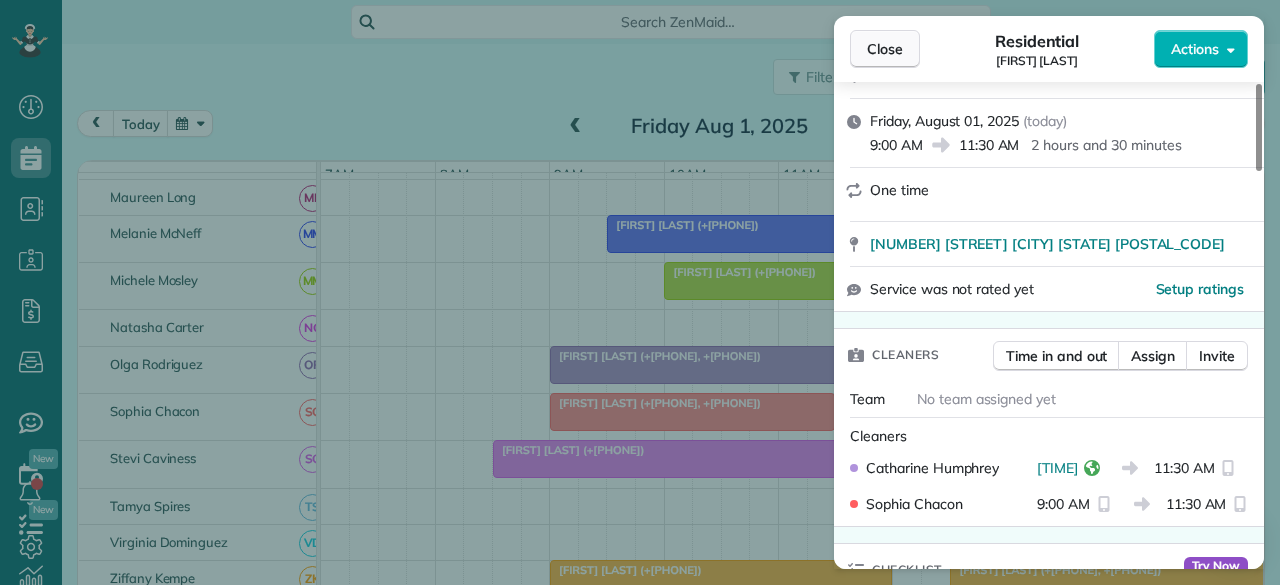 click on "Close" at bounding box center [885, 49] 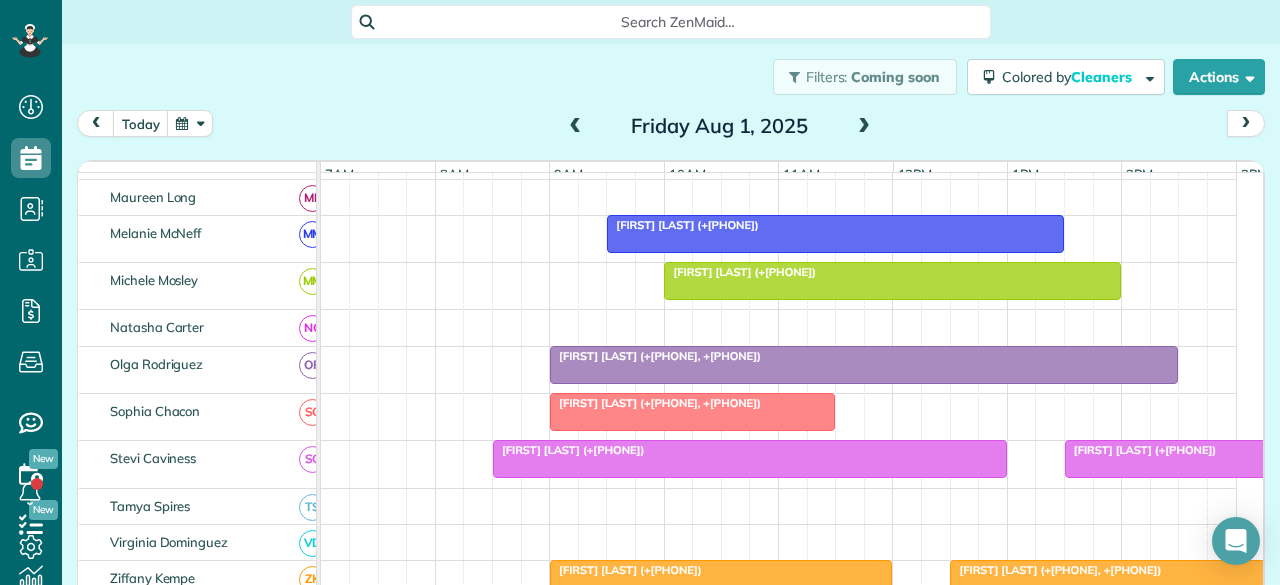 click on "[FIRST] [LAST] (+[PHONE])" at bounding box center (569, 450) 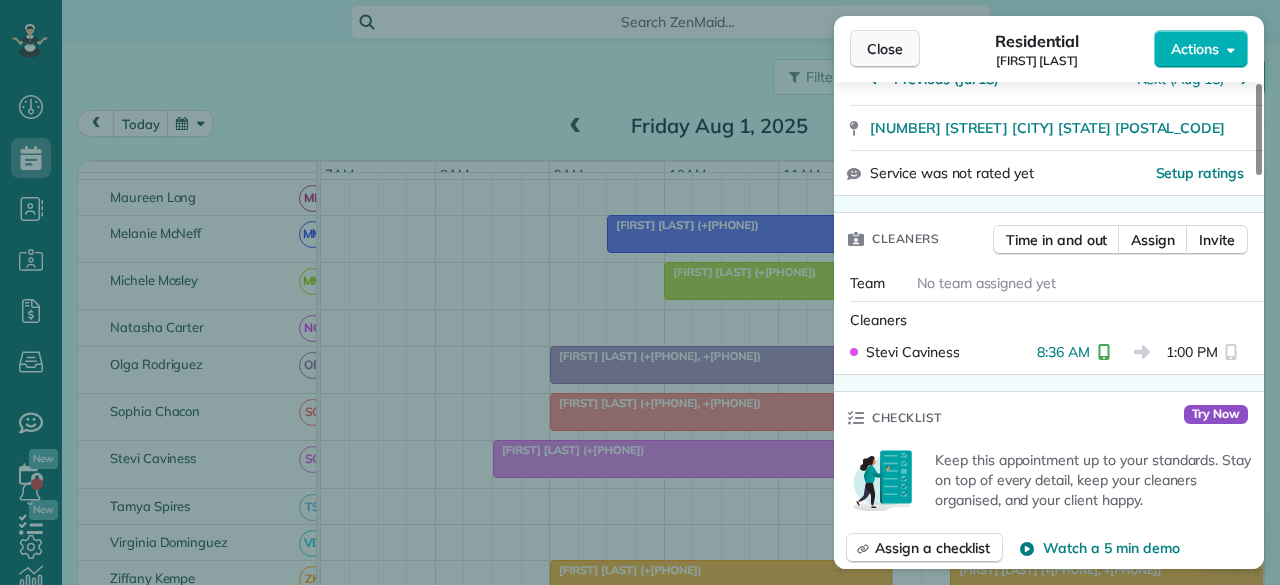 click on "Close" at bounding box center [885, 49] 